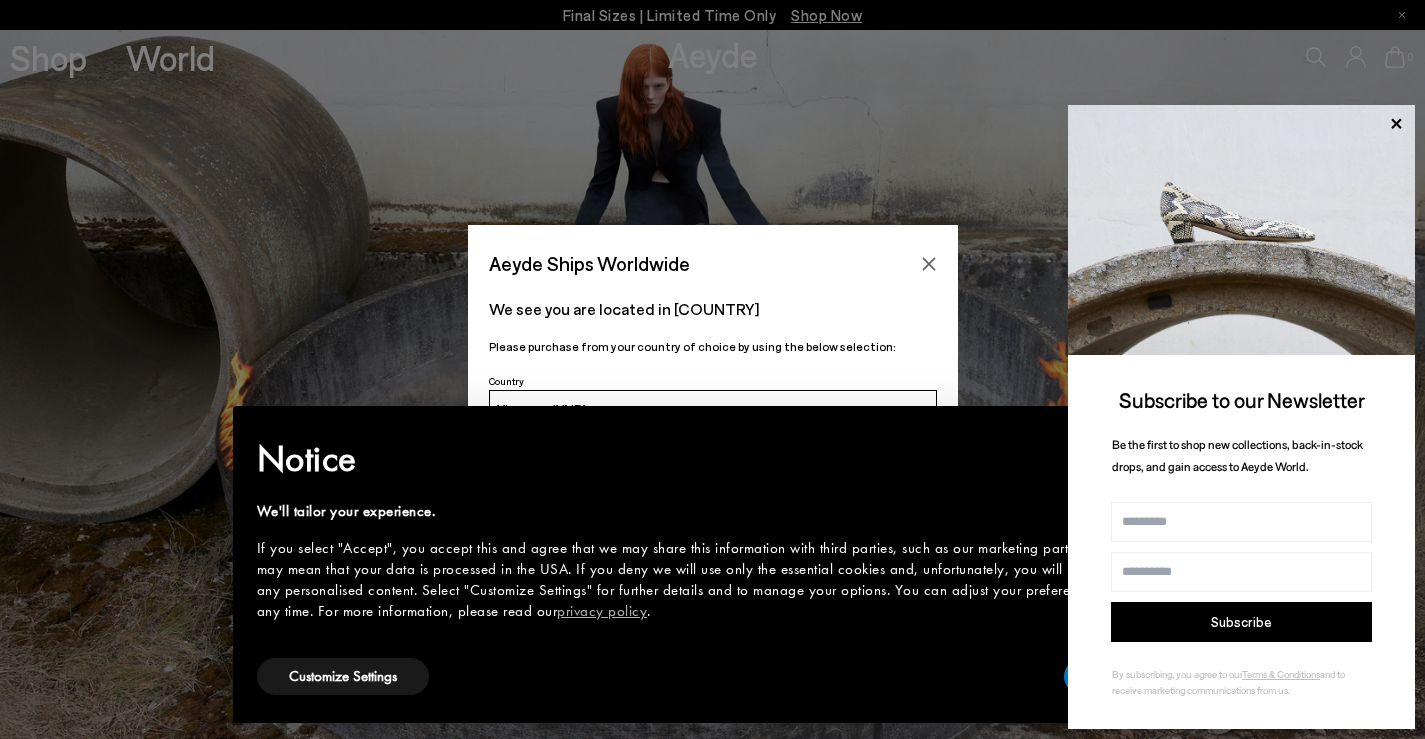 scroll, scrollTop: 0, scrollLeft: 0, axis: both 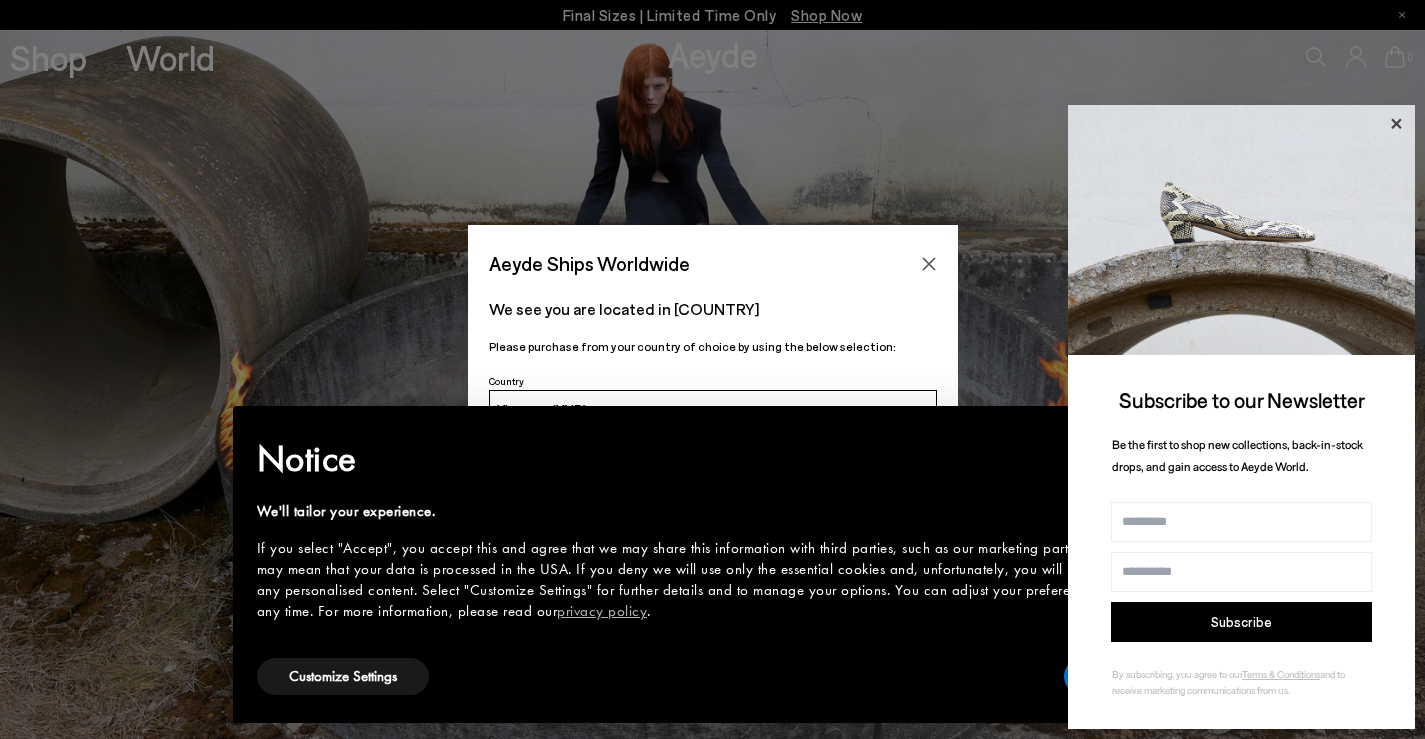 click 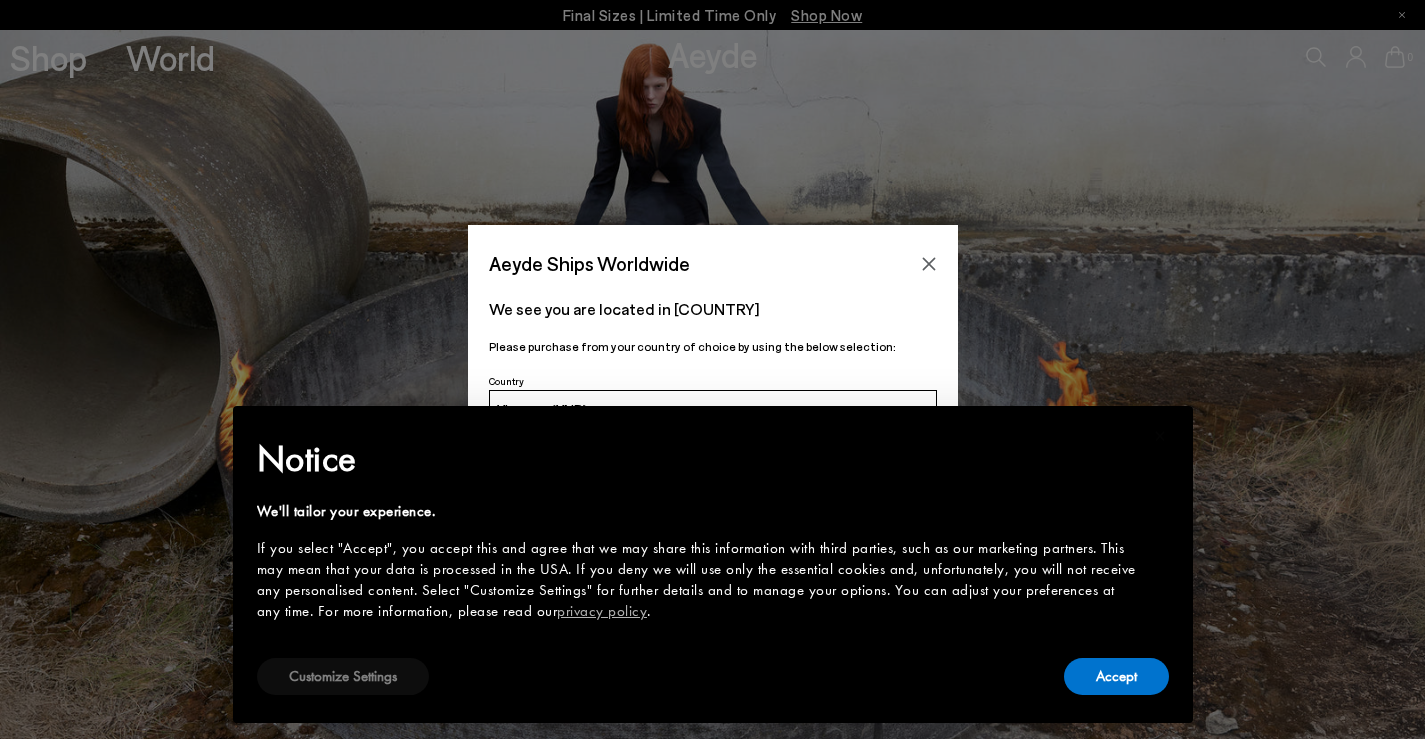 click on "Customize Settings" at bounding box center [343, 676] 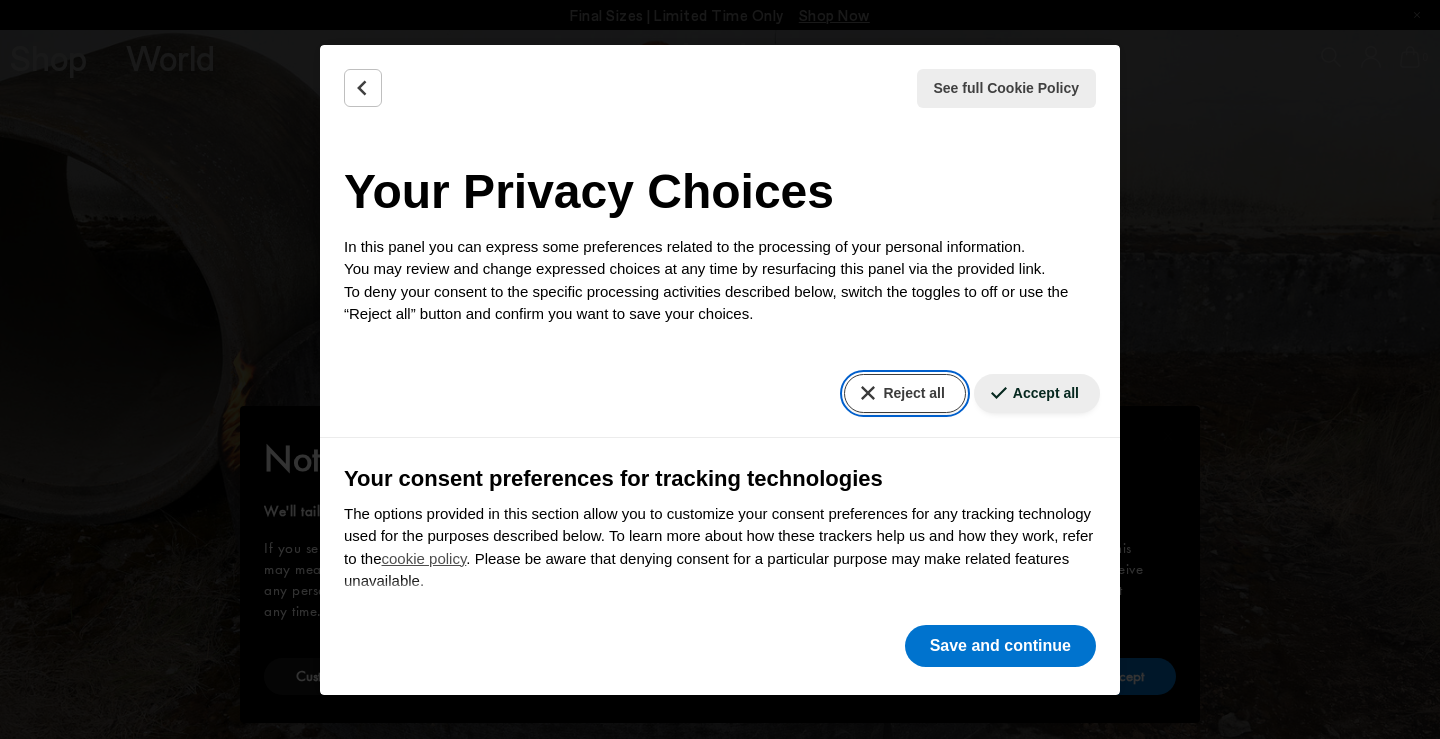 click on "Reject all" at bounding box center [904, 393] 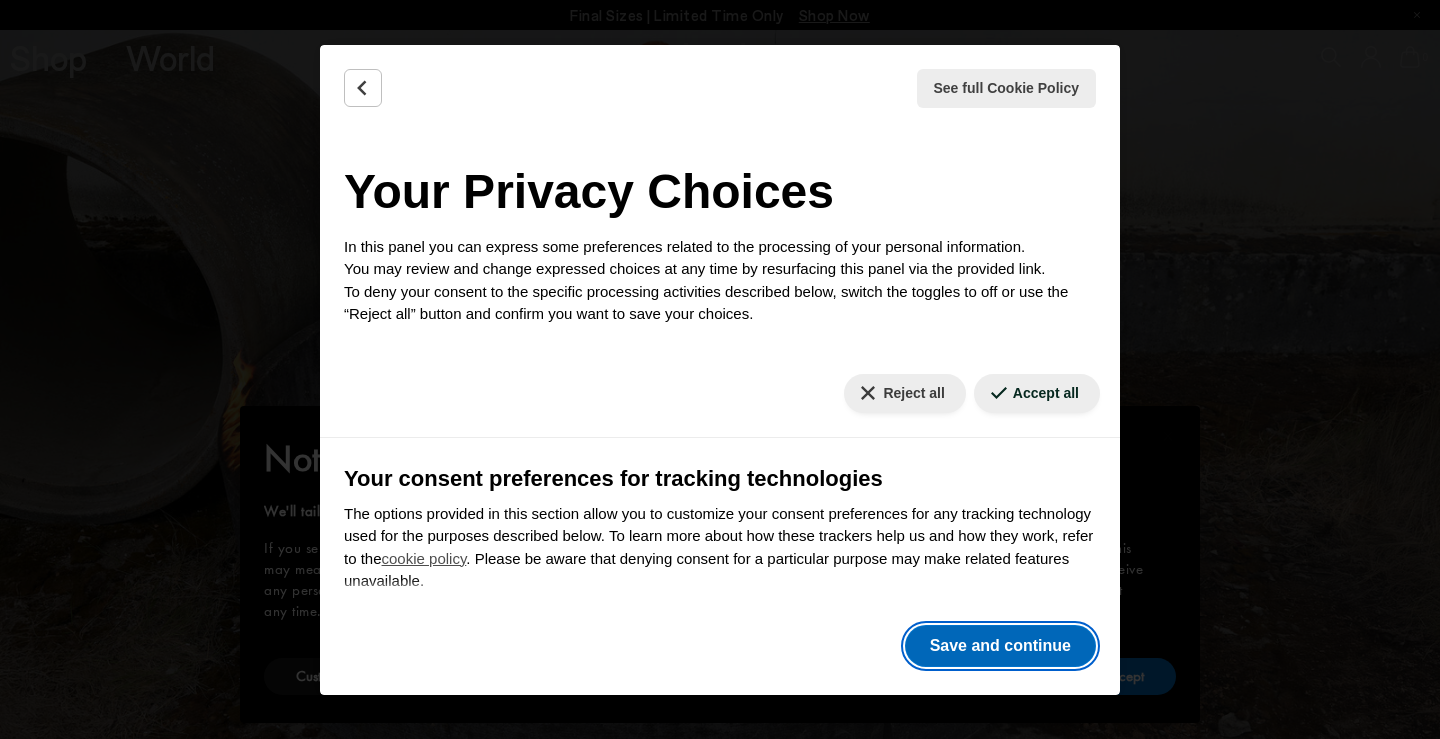 click on "Save and continue" at bounding box center (1000, 646) 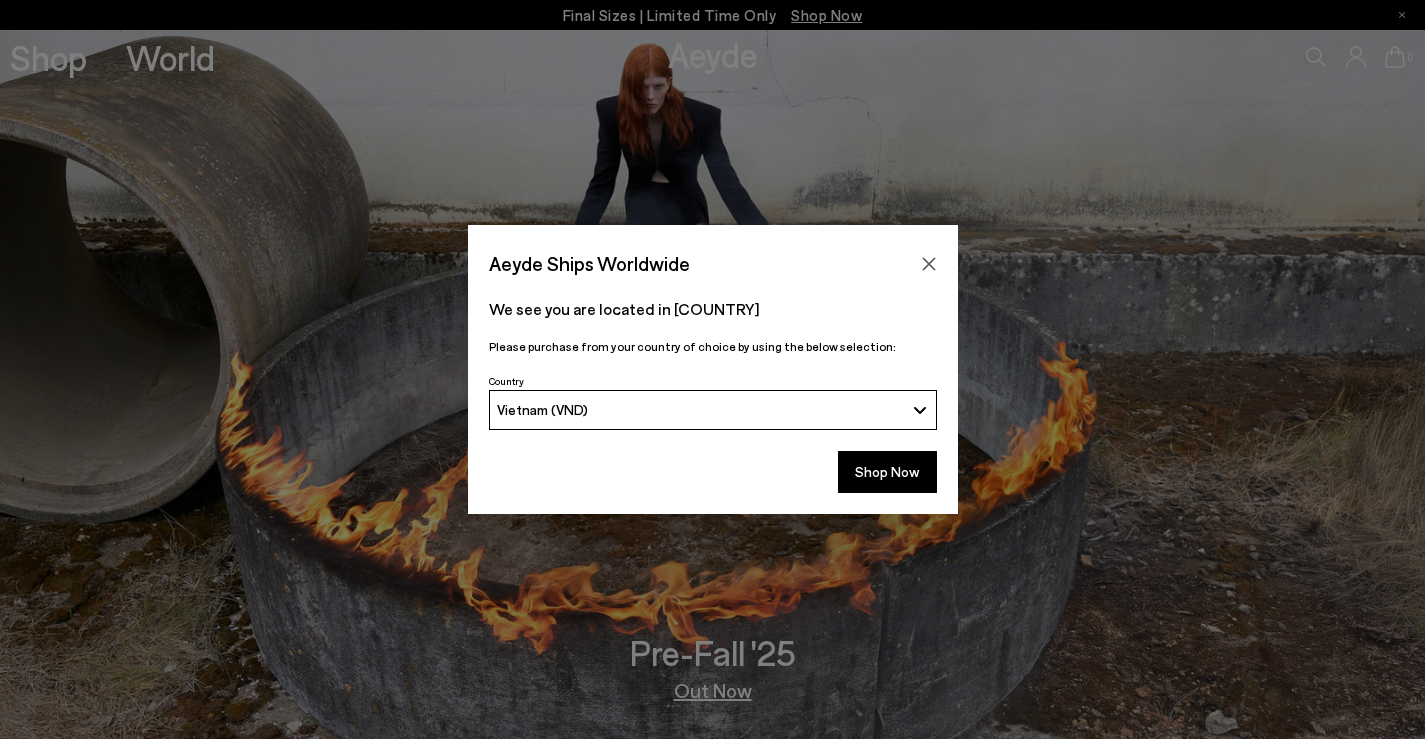 click on "Vietnam (VND)" at bounding box center [700, 409] 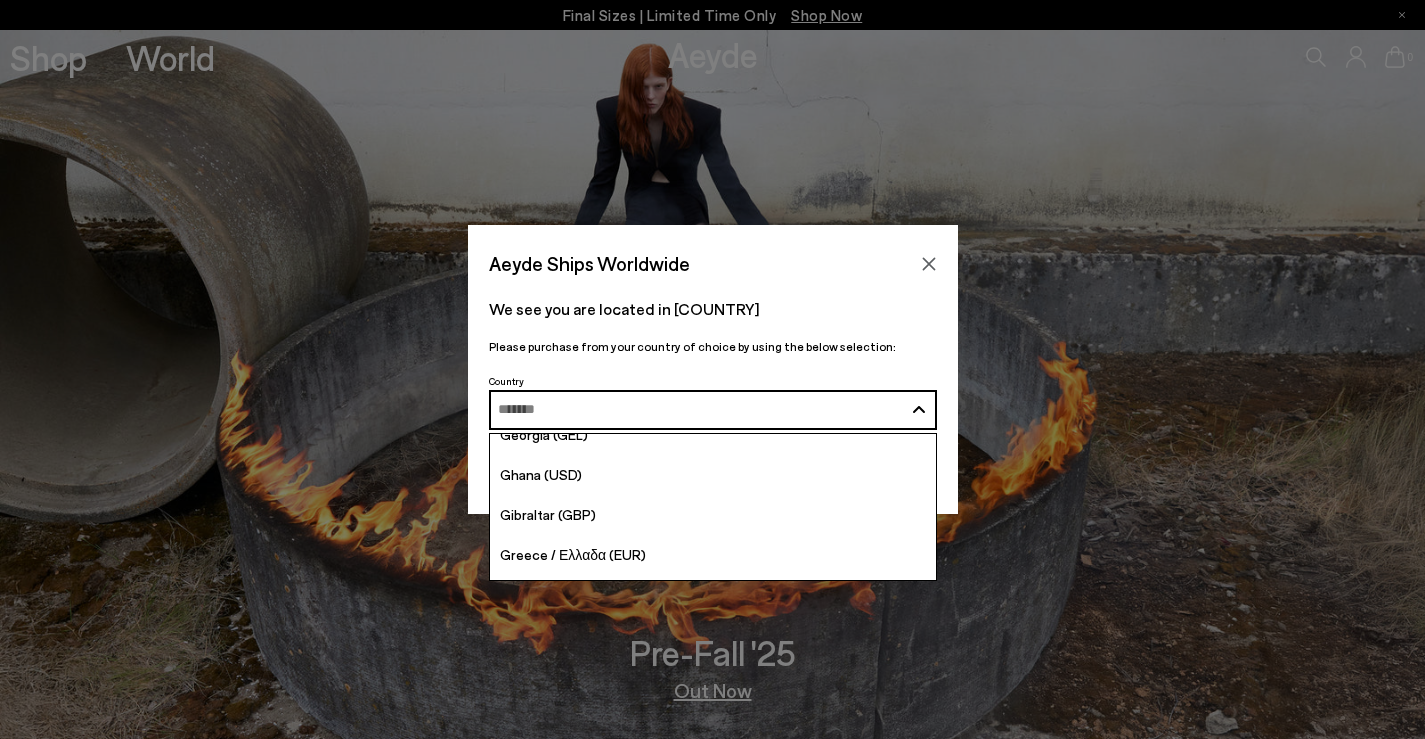 scroll, scrollTop: 3400, scrollLeft: 0, axis: vertical 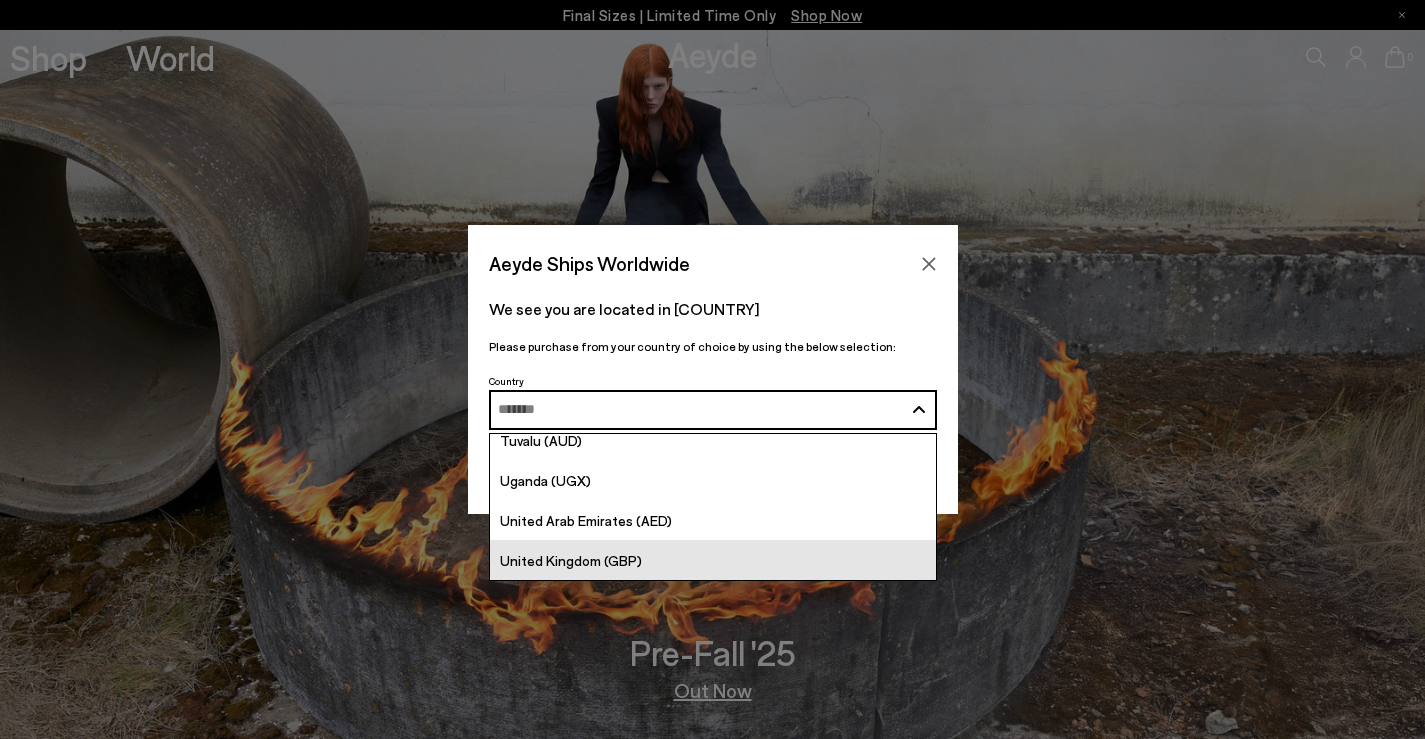 click on "United Kingdom (GBP)" at bounding box center (713, 560) 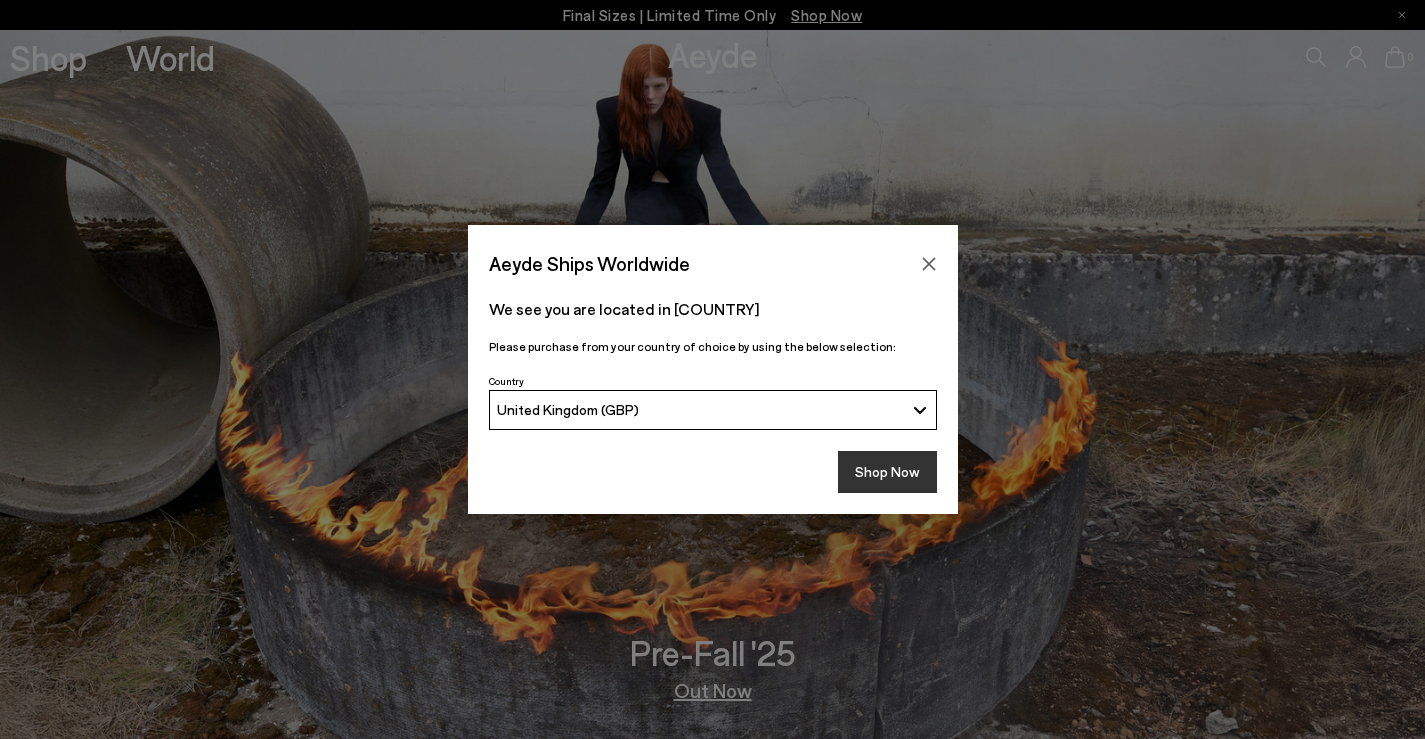 click on "Shop Now" at bounding box center [887, 472] 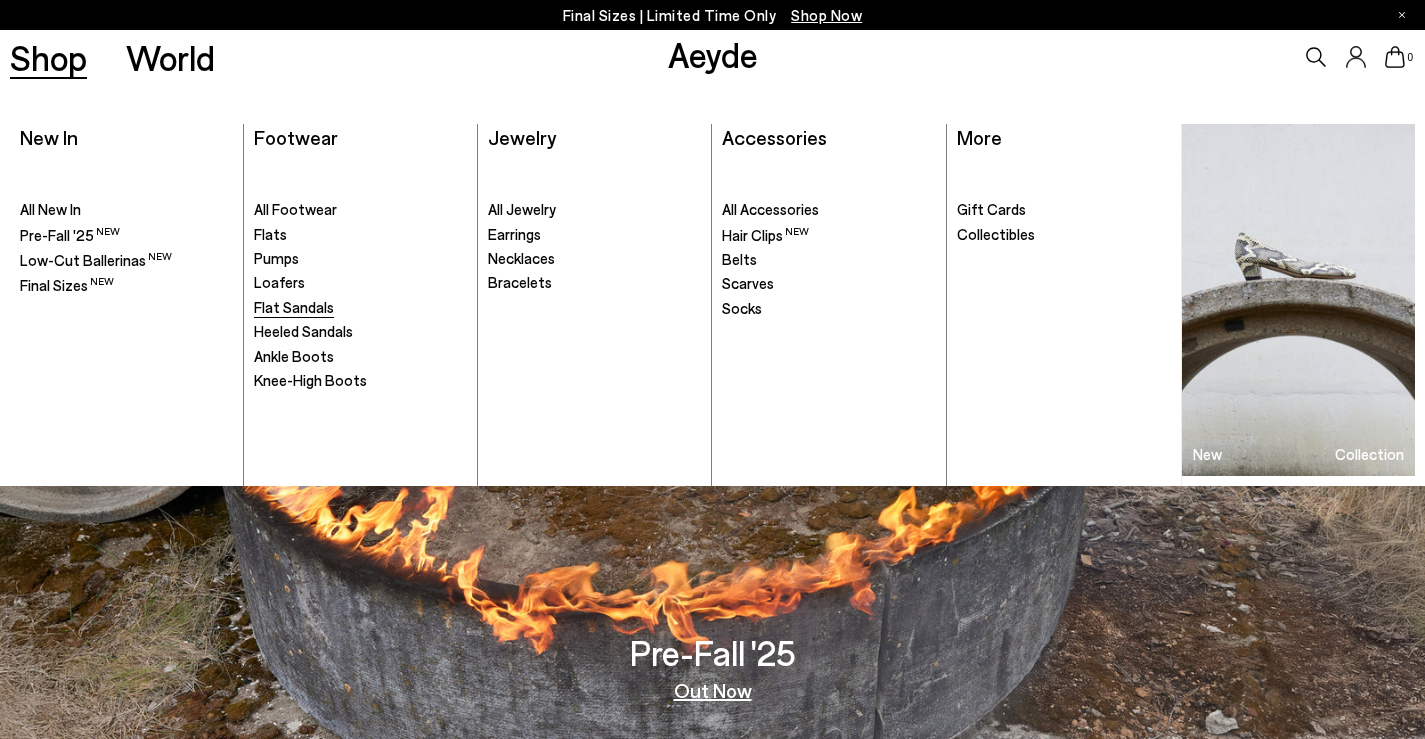 scroll, scrollTop: 0, scrollLeft: 0, axis: both 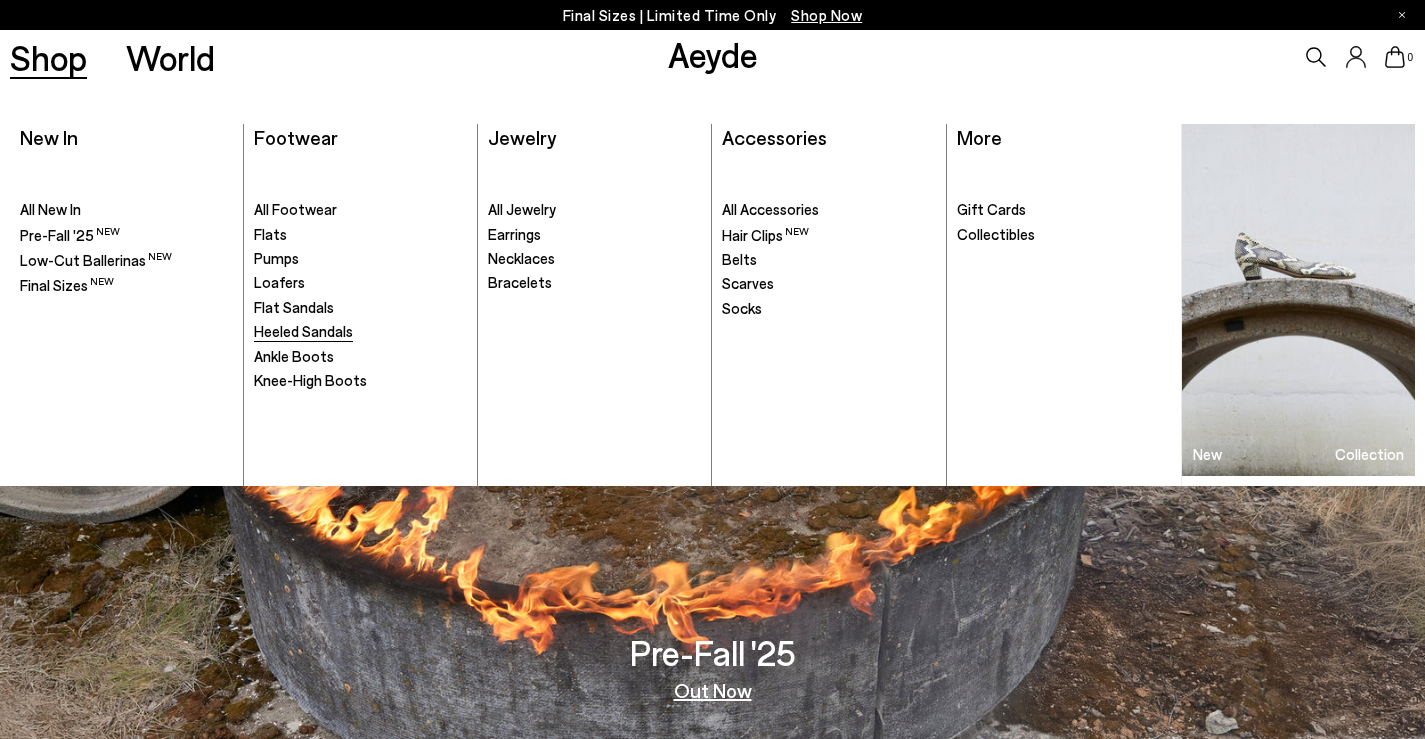 click on "Heeled Sandals" at bounding box center (303, 331) 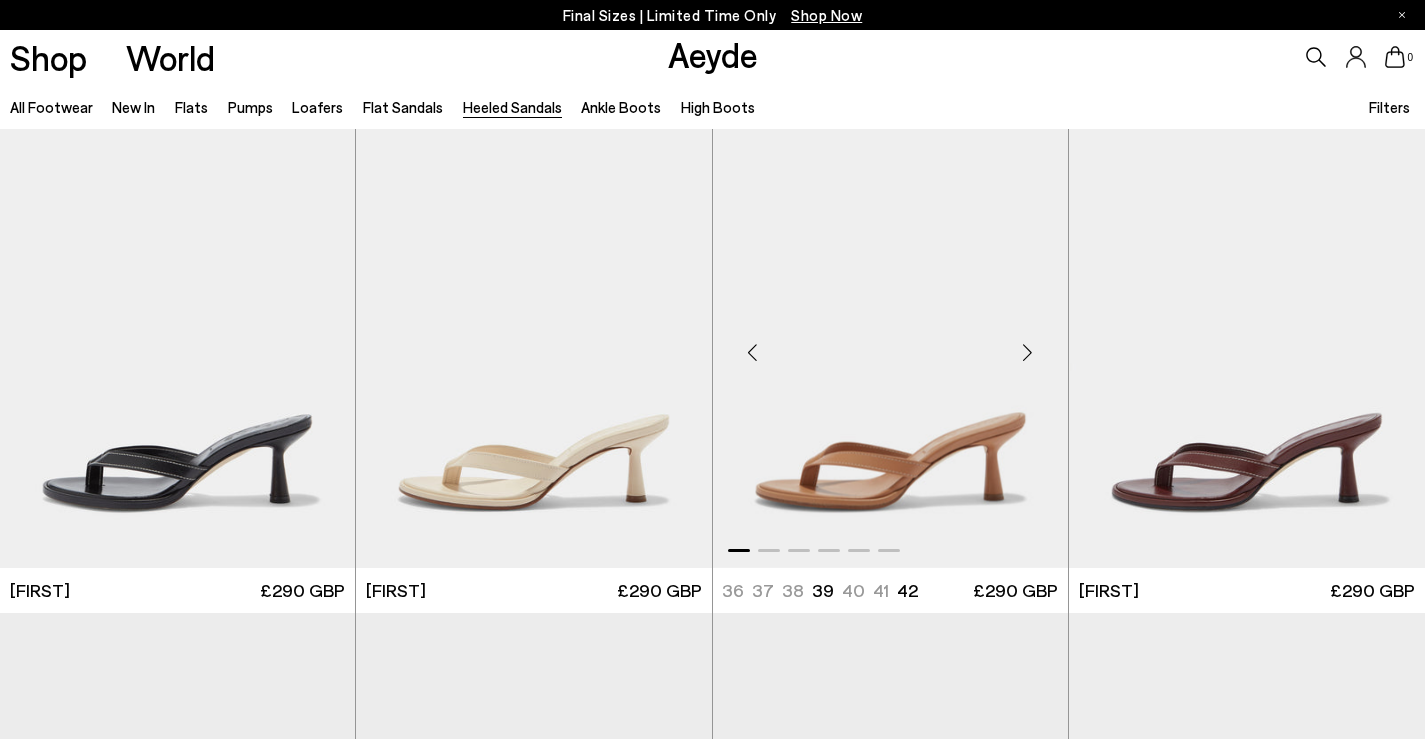 scroll, scrollTop: 700, scrollLeft: 0, axis: vertical 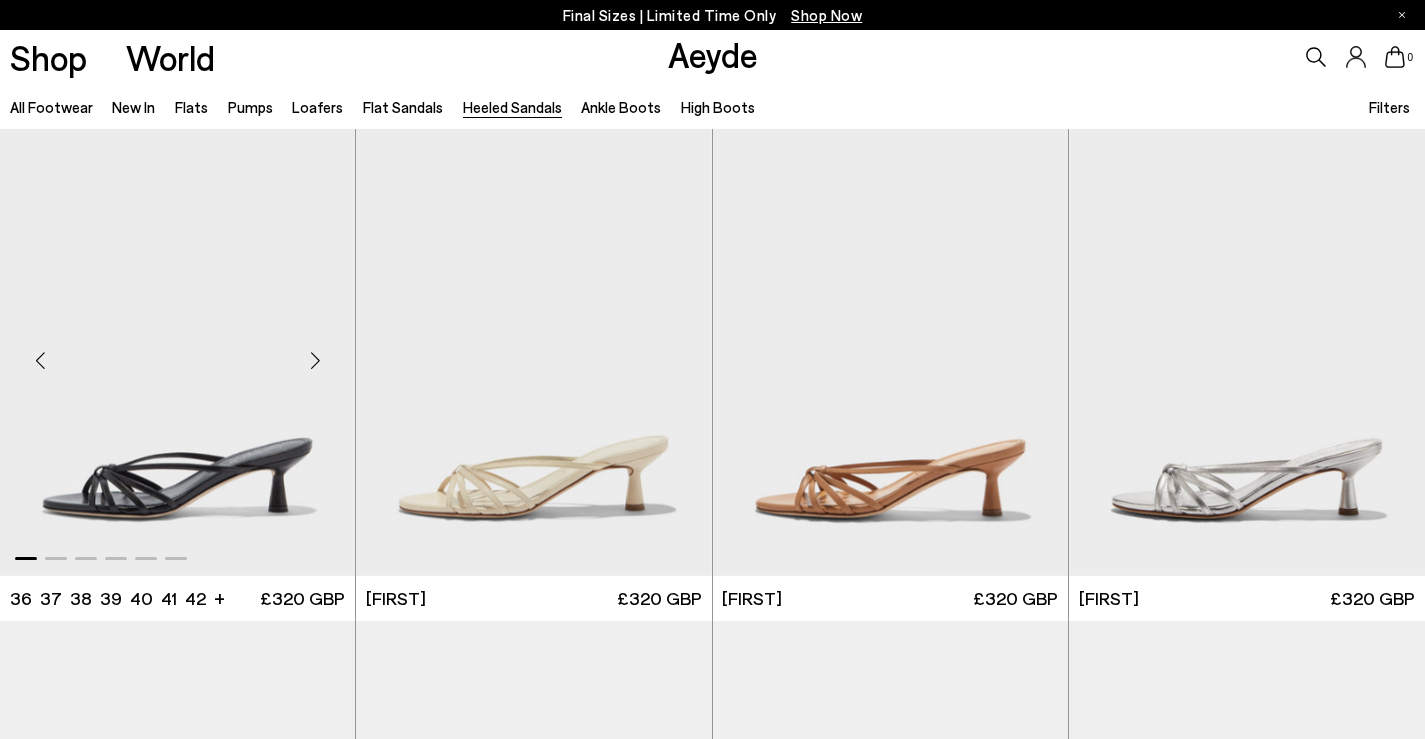 click at bounding box center (315, 361) 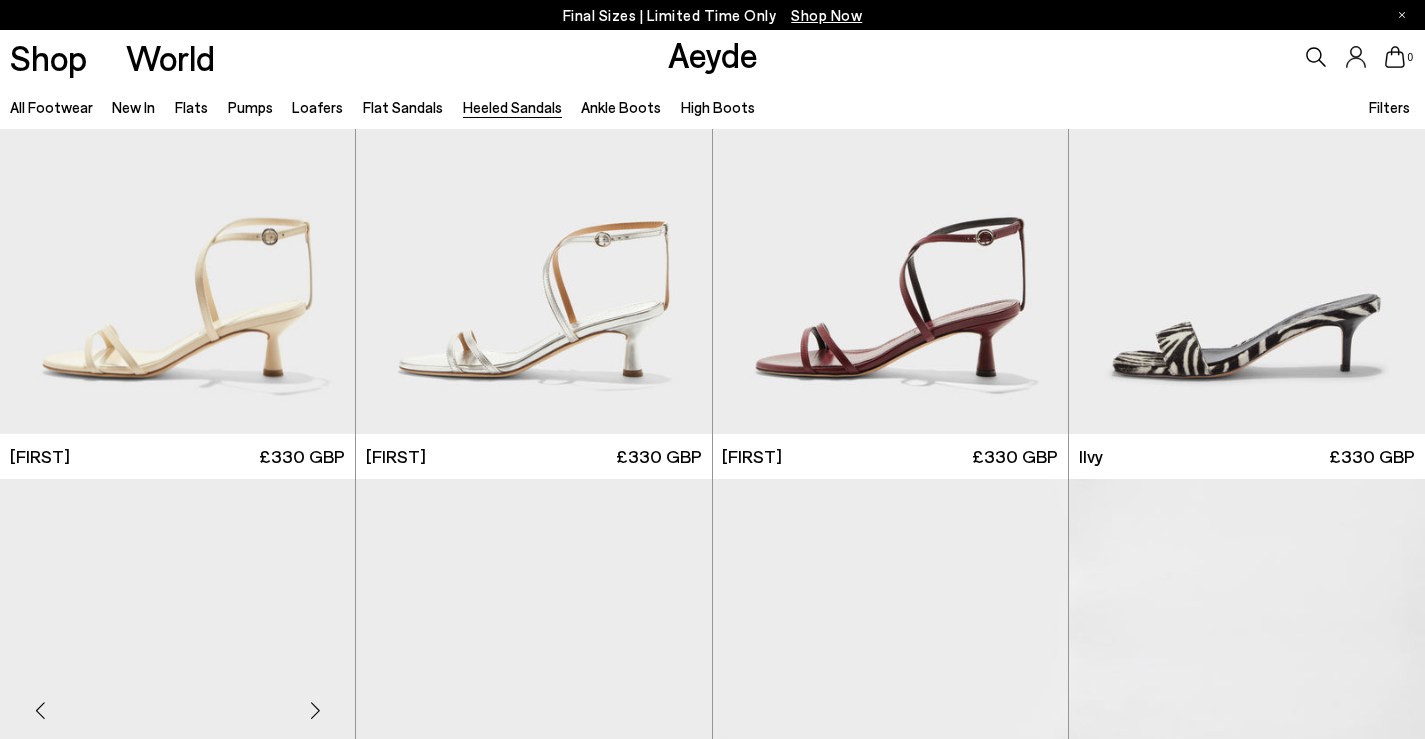 scroll, scrollTop: 3100, scrollLeft: 0, axis: vertical 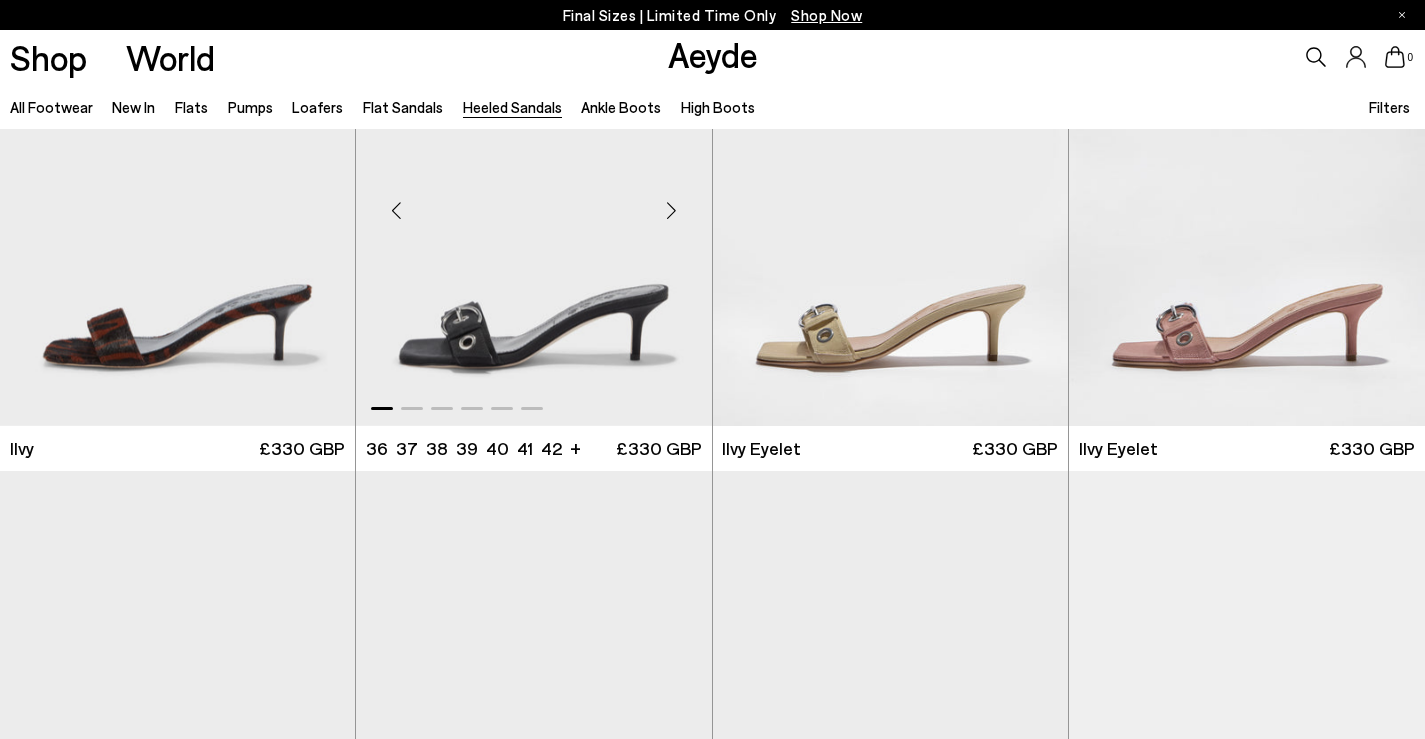 click at bounding box center (672, 211) 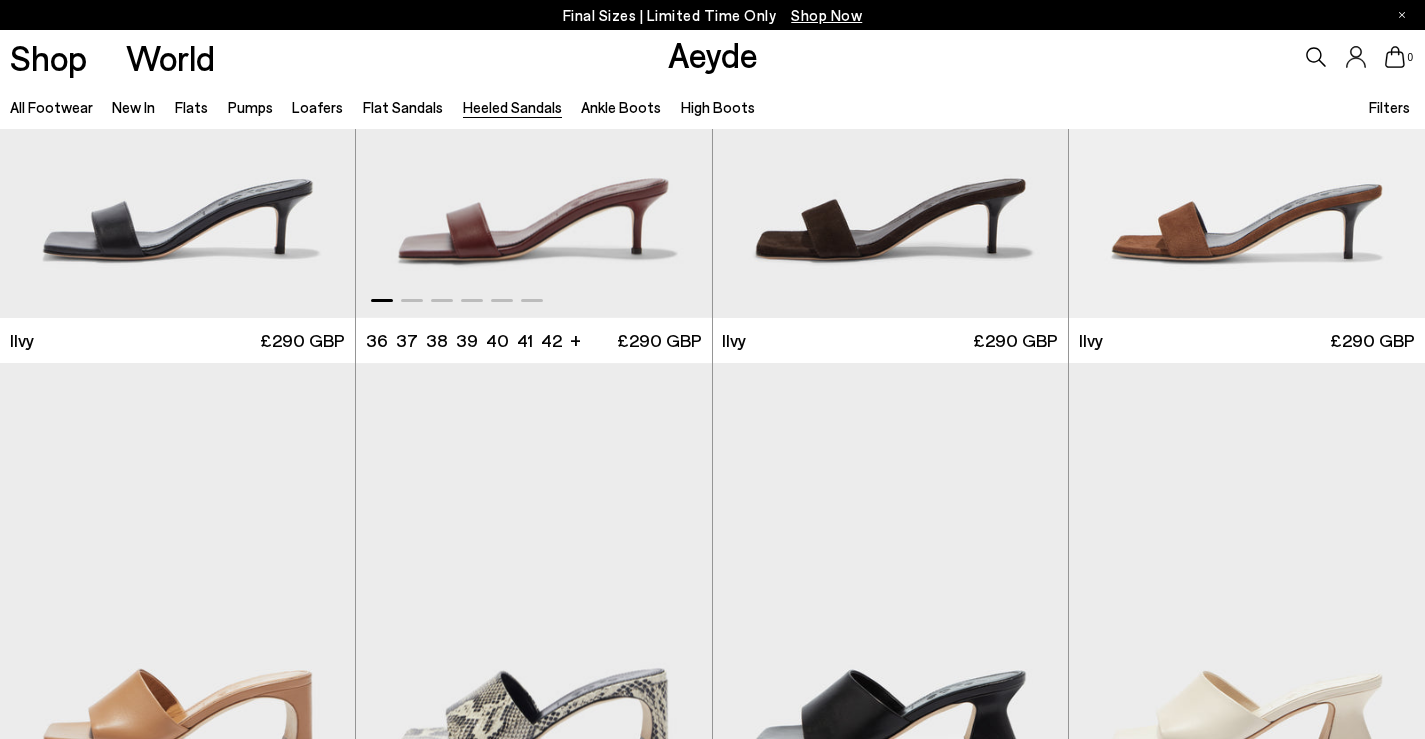scroll, scrollTop: 3500, scrollLeft: 0, axis: vertical 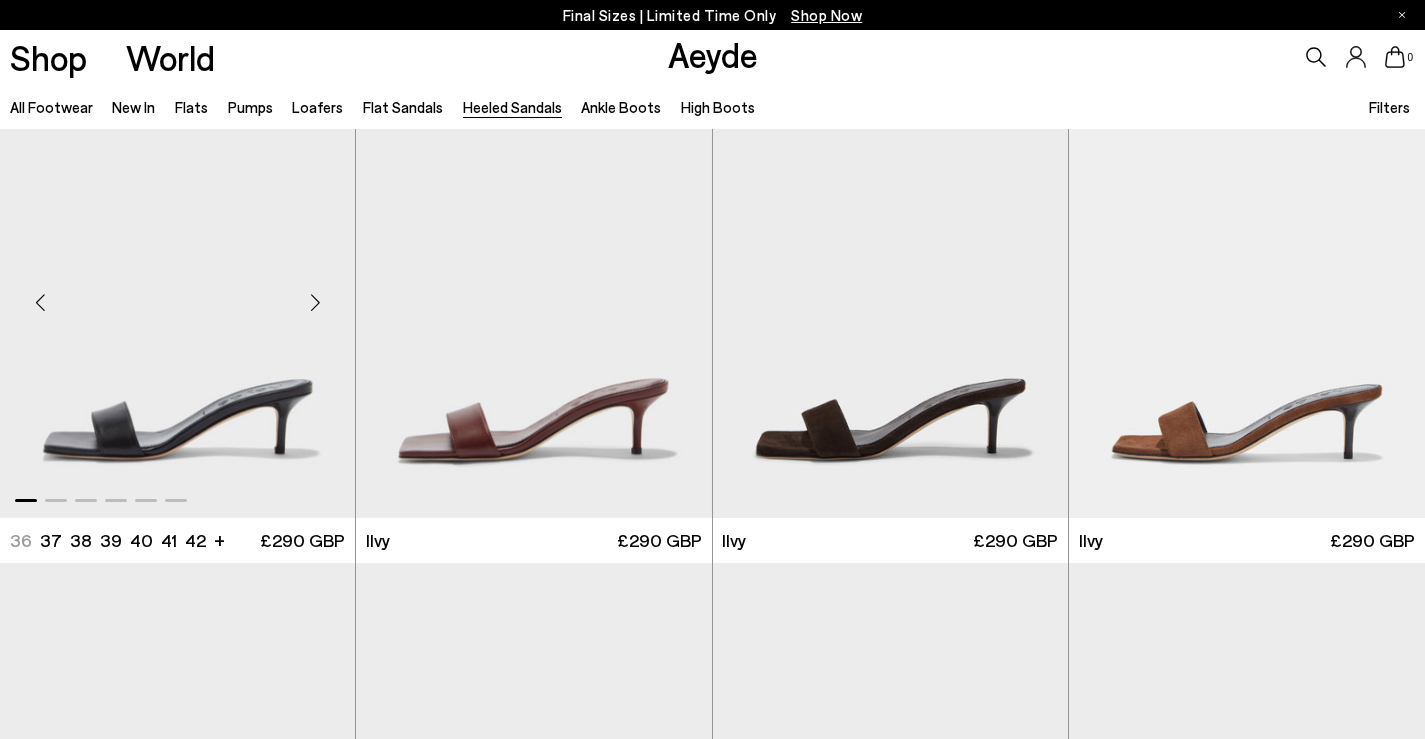 click at bounding box center [315, 302] 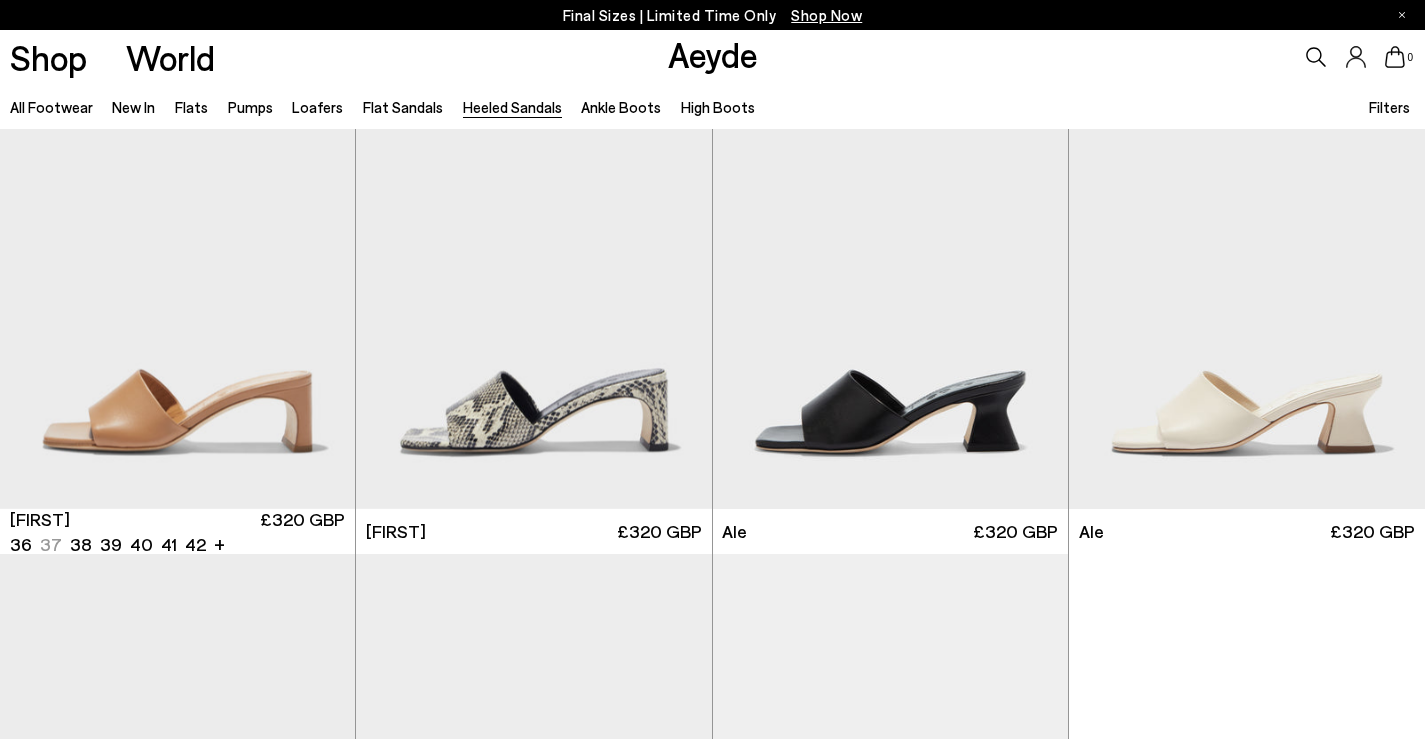 scroll, scrollTop: 4500, scrollLeft: 0, axis: vertical 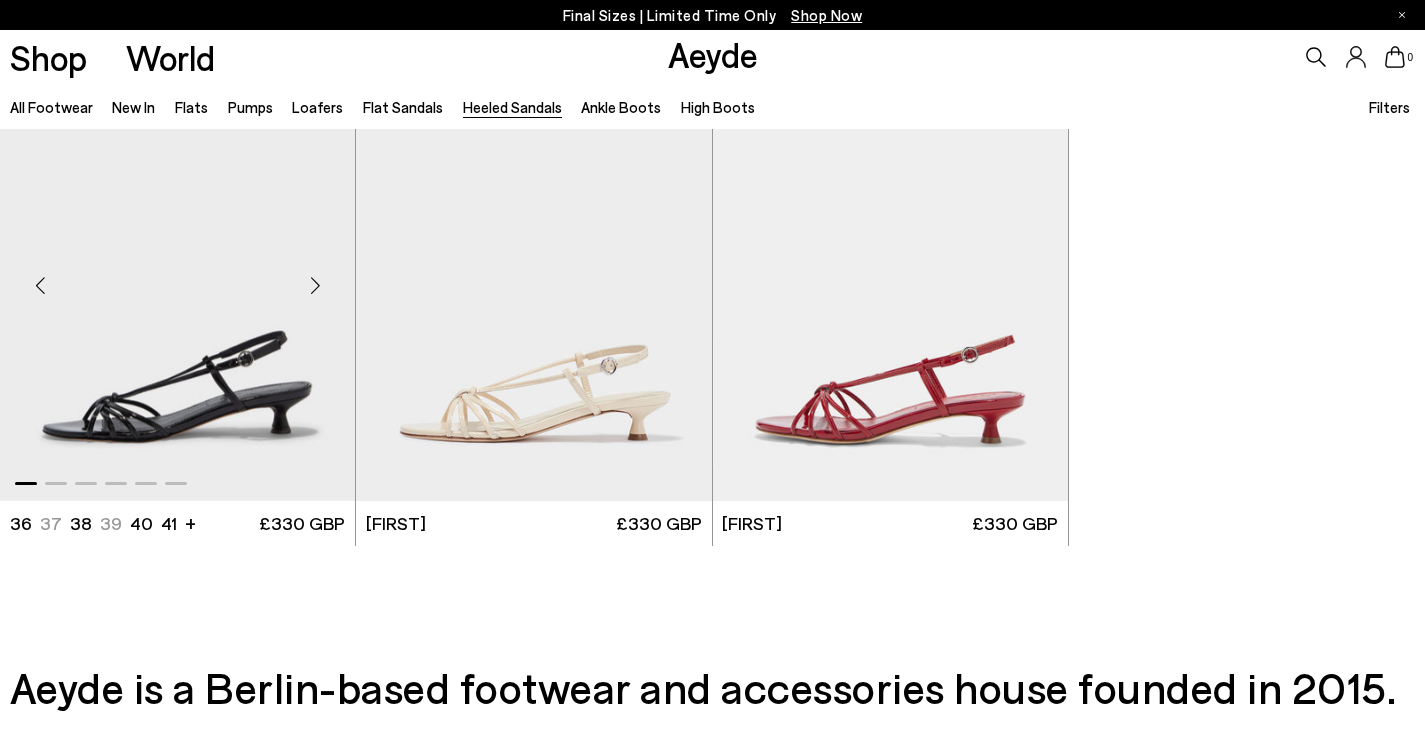 click at bounding box center [315, 286] 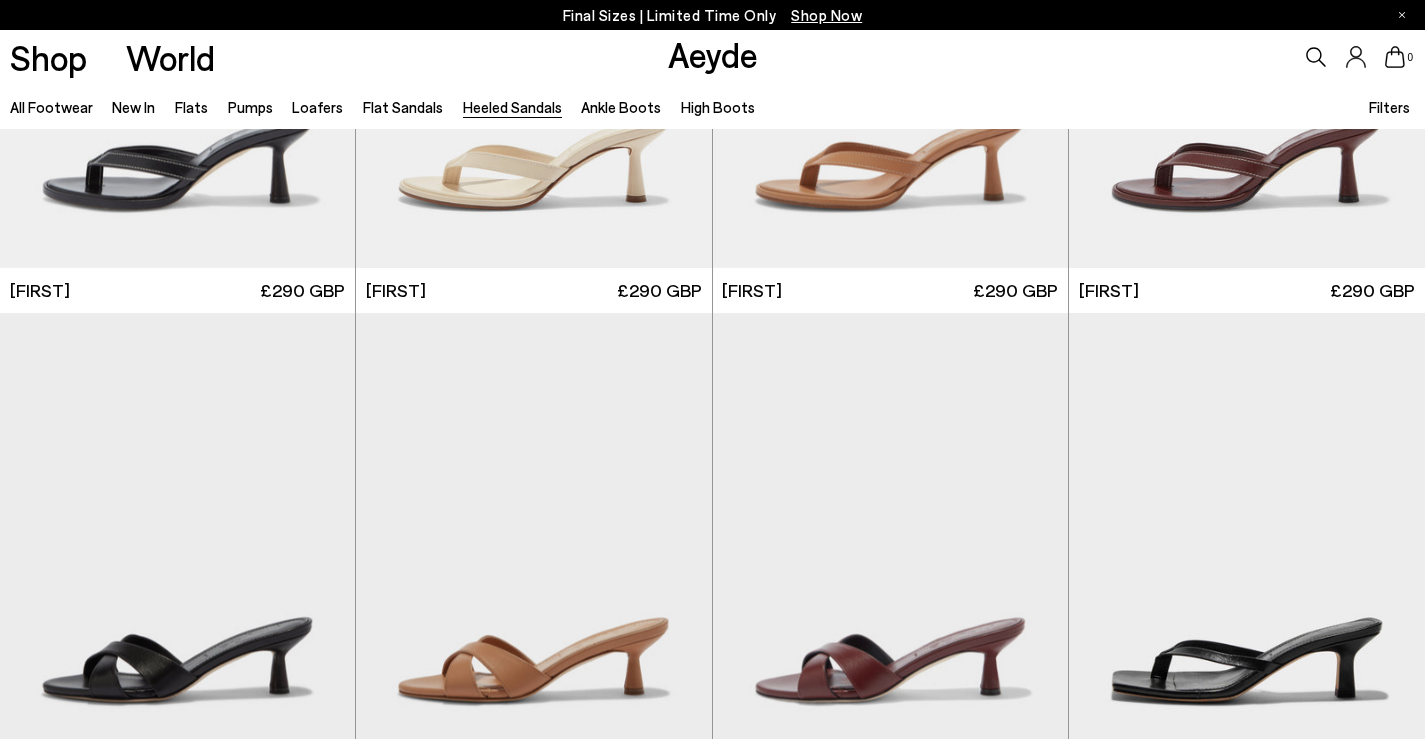 scroll, scrollTop: 1000, scrollLeft: 0, axis: vertical 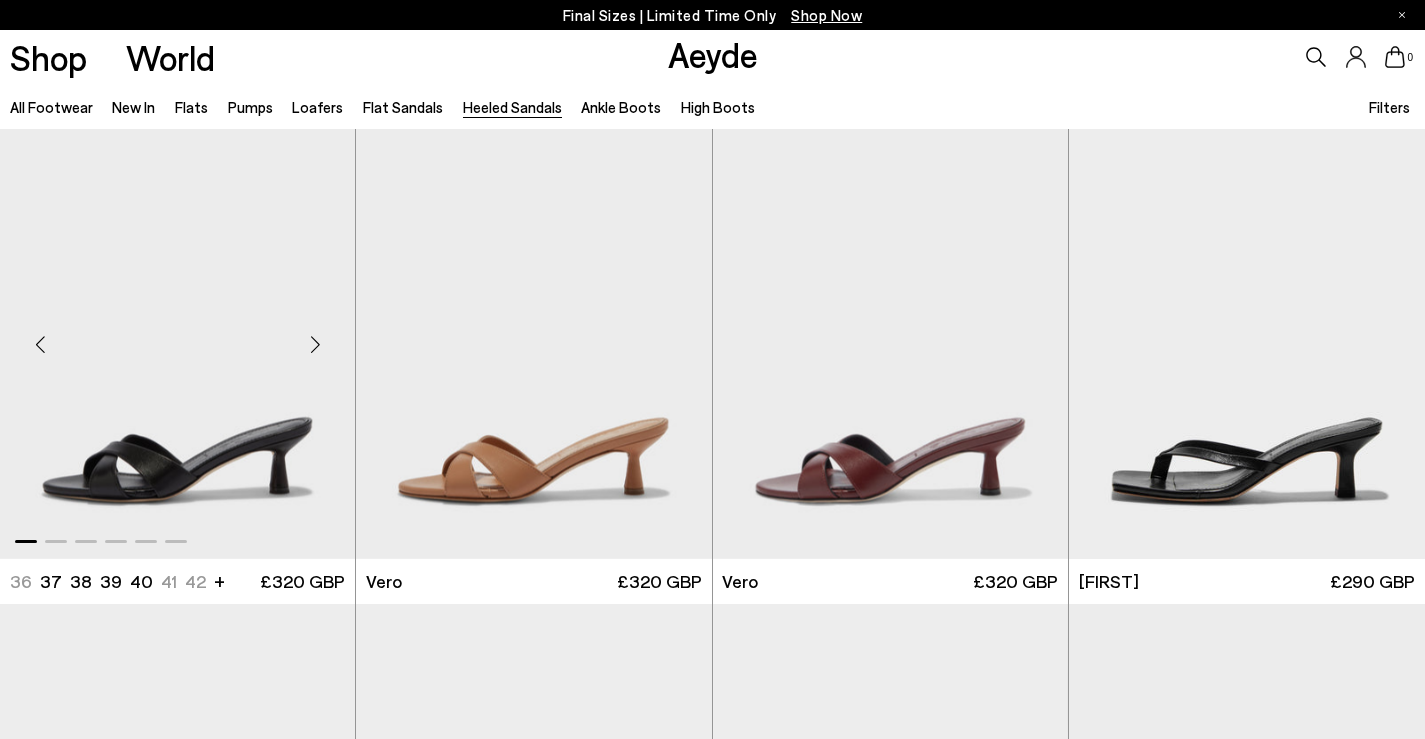 click at bounding box center (315, 344) 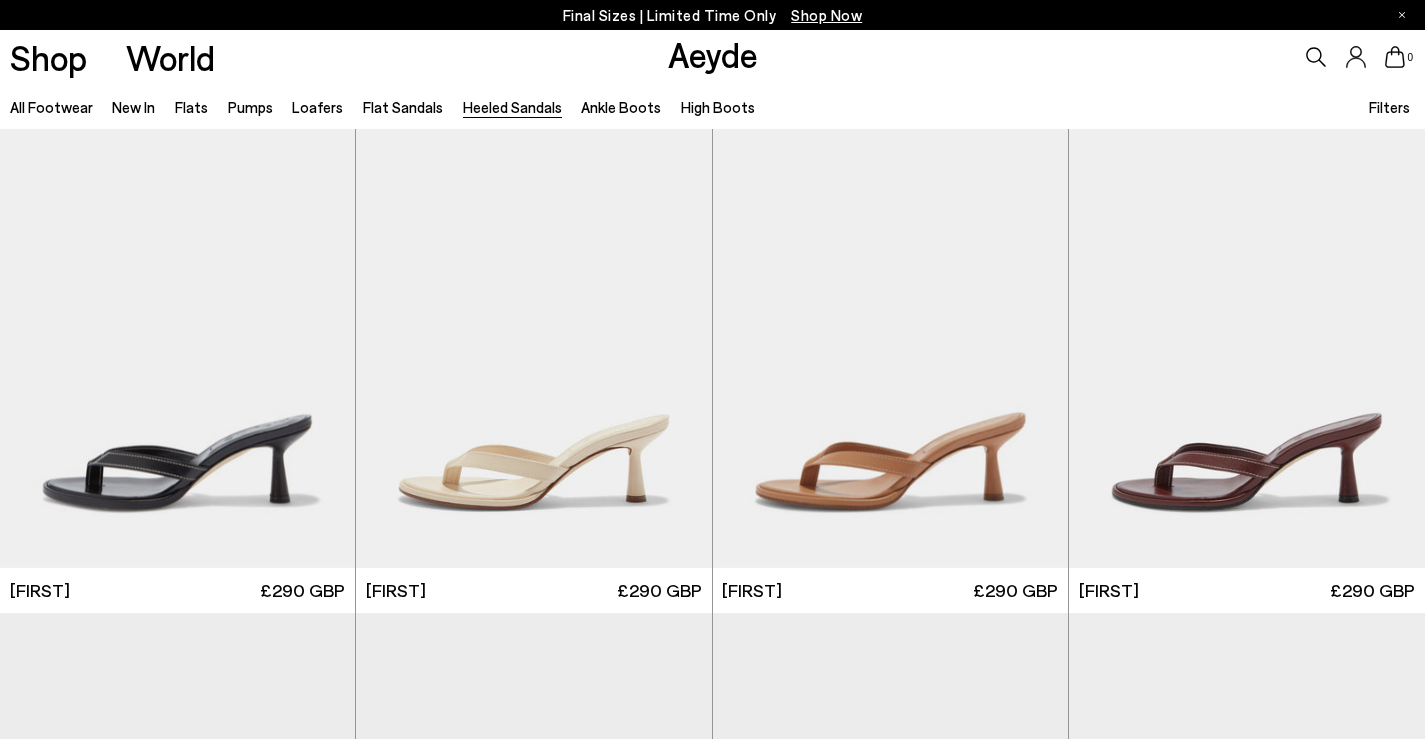 scroll, scrollTop: 0, scrollLeft: 0, axis: both 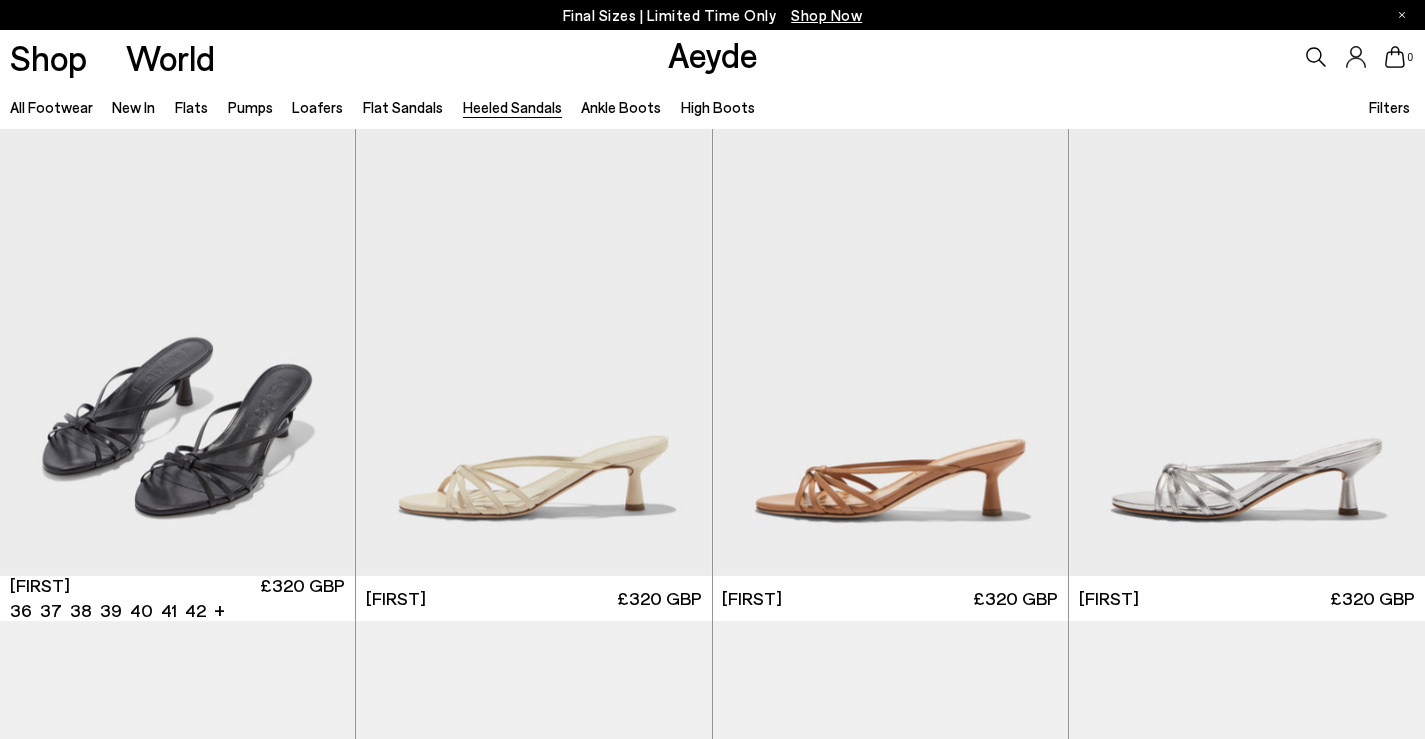 click at bounding box center (177, 352) 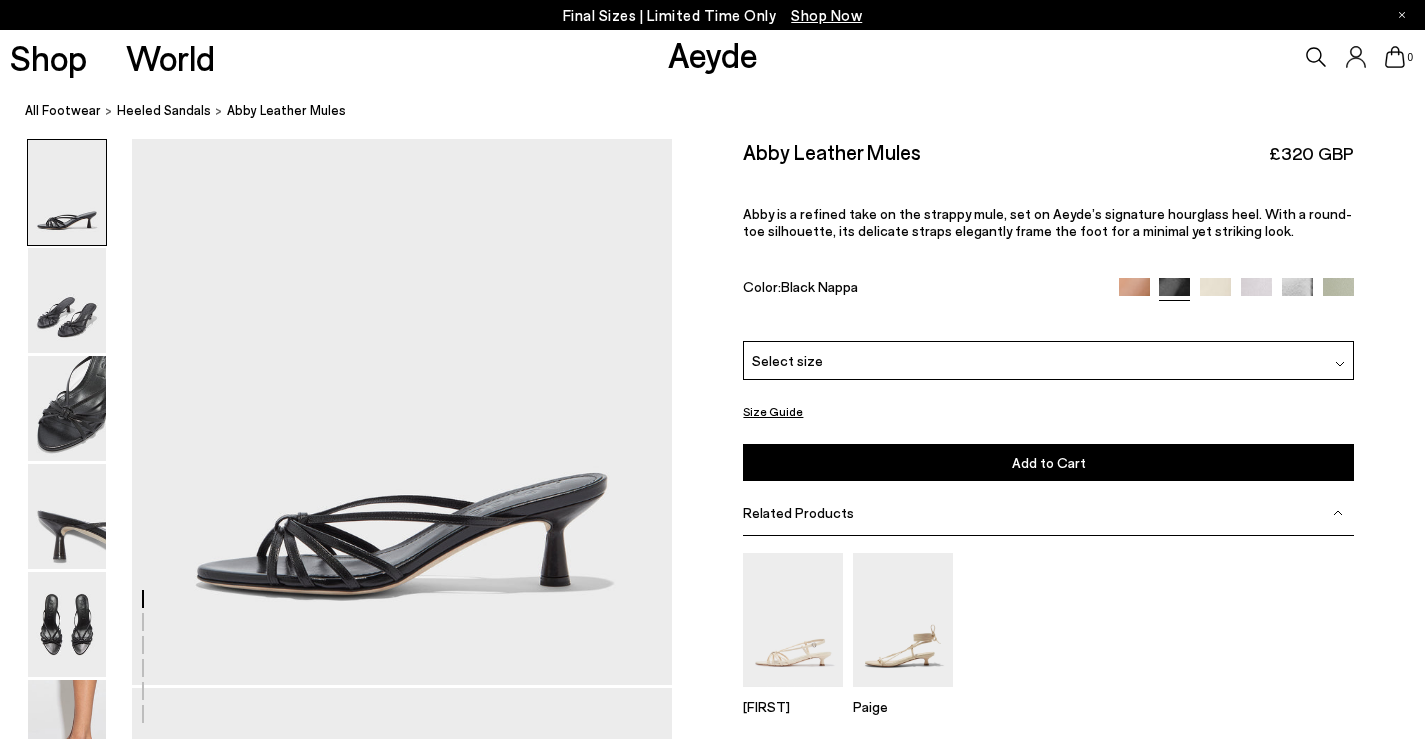 scroll, scrollTop: 0, scrollLeft: 0, axis: both 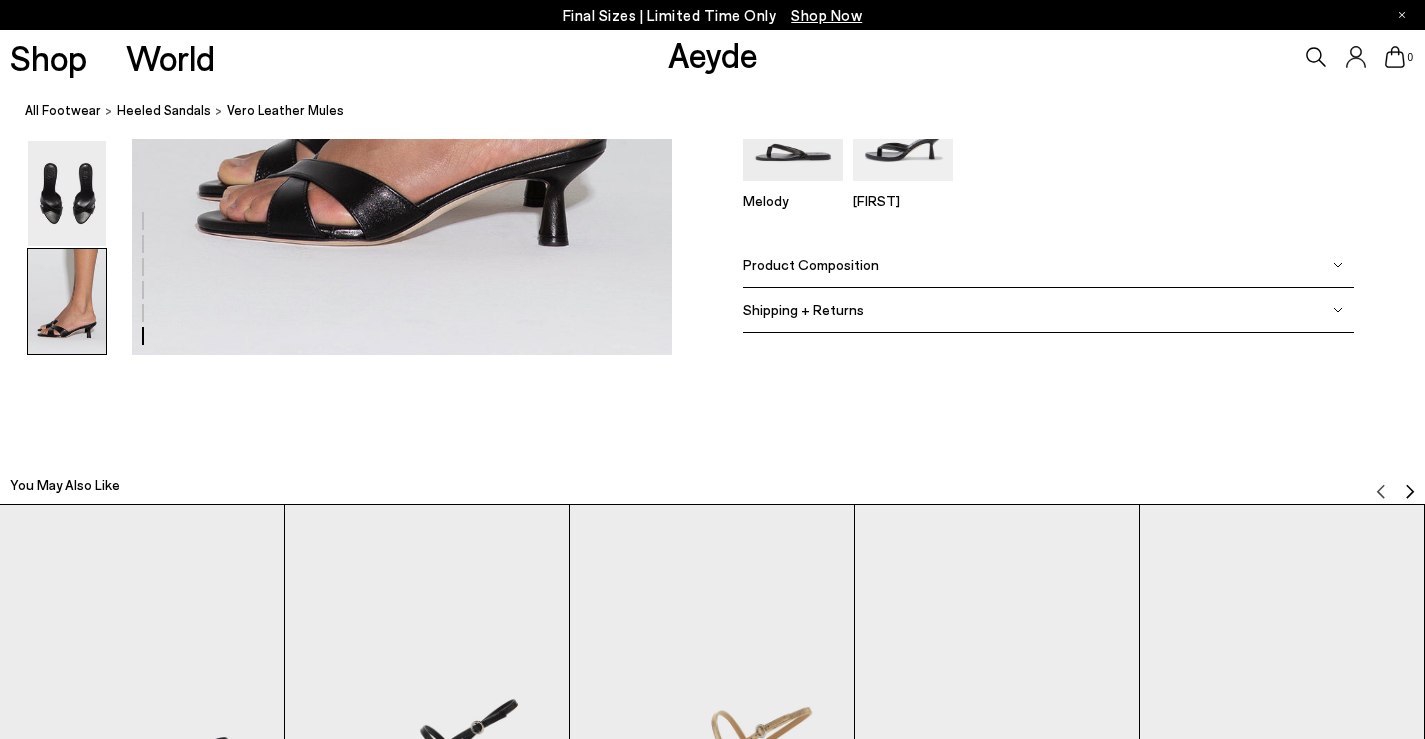 click on "Product Composition" at bounding box center [1048, 265] 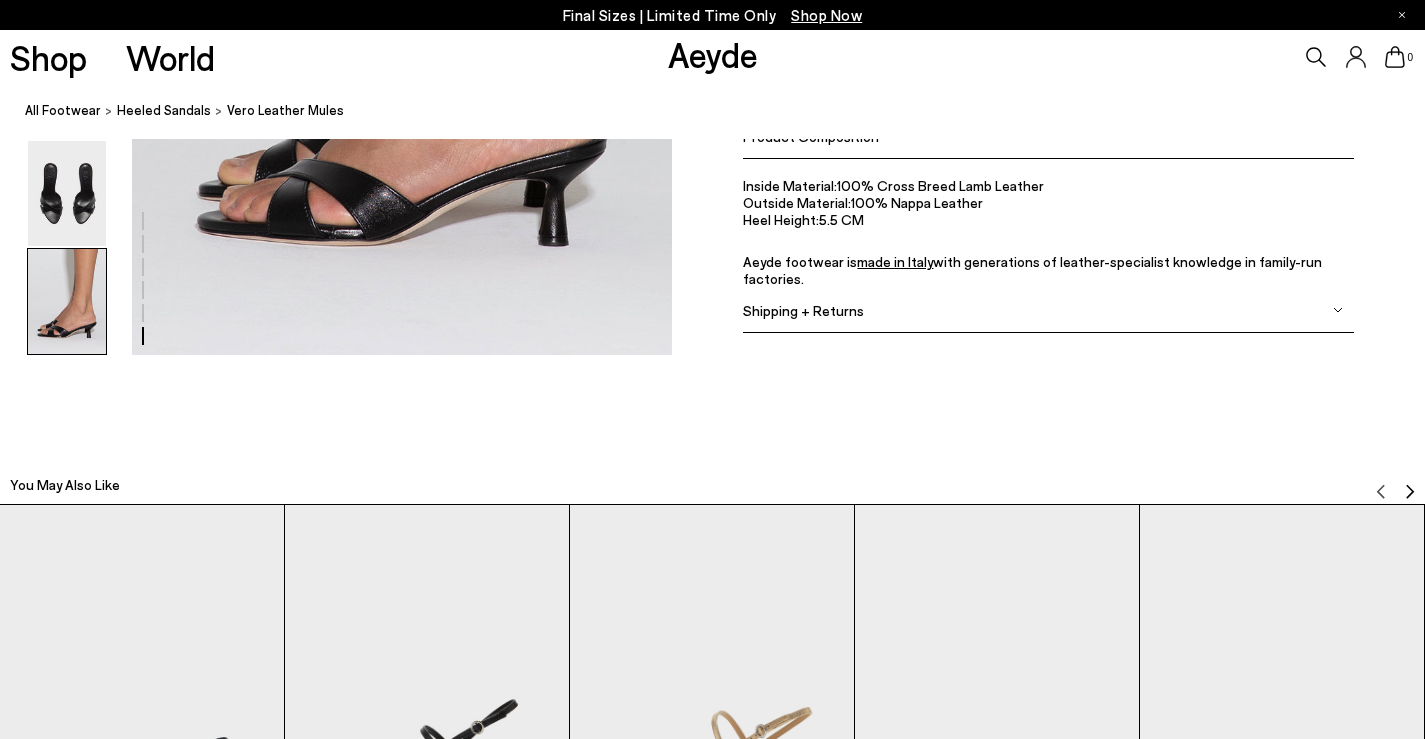 scroll, scrollTop: 3600, scrollLeft: 0, axis: vertical 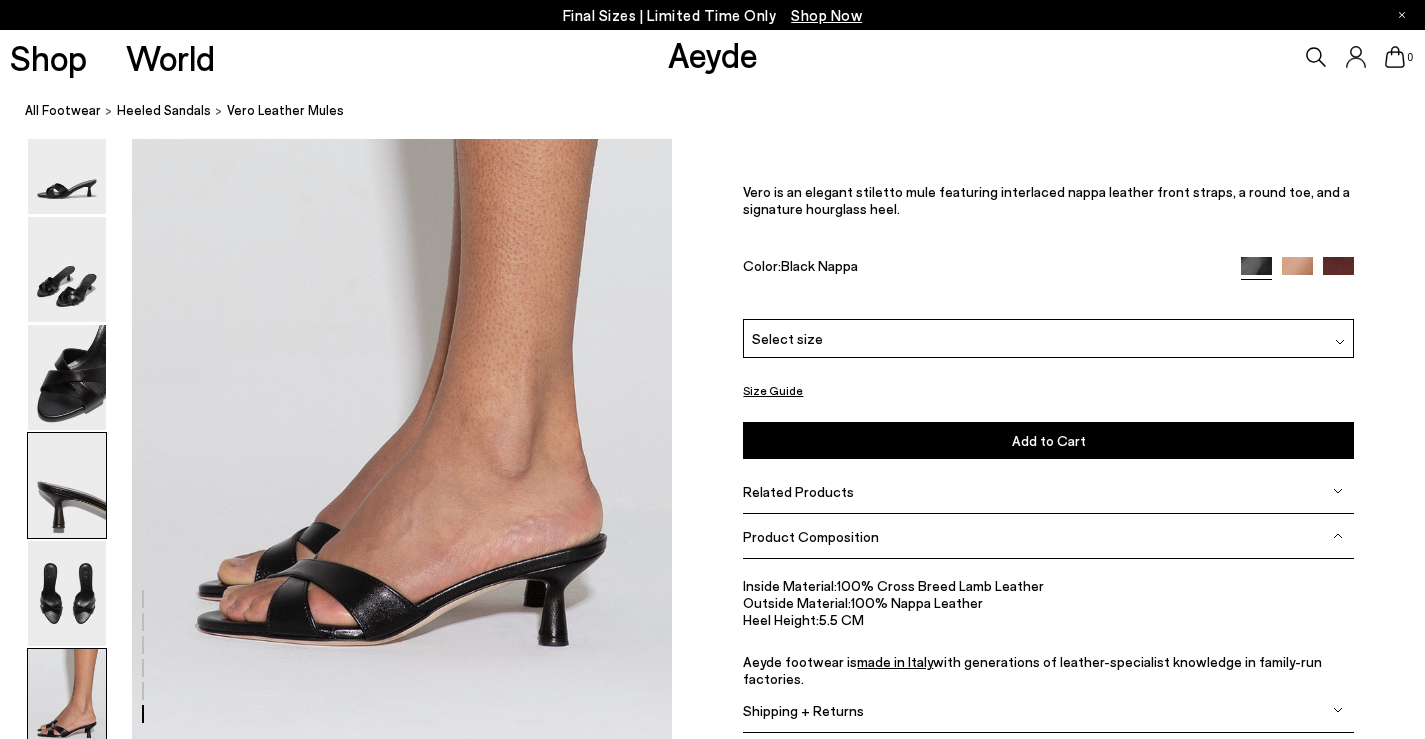 click at bounding box center (67, 485) 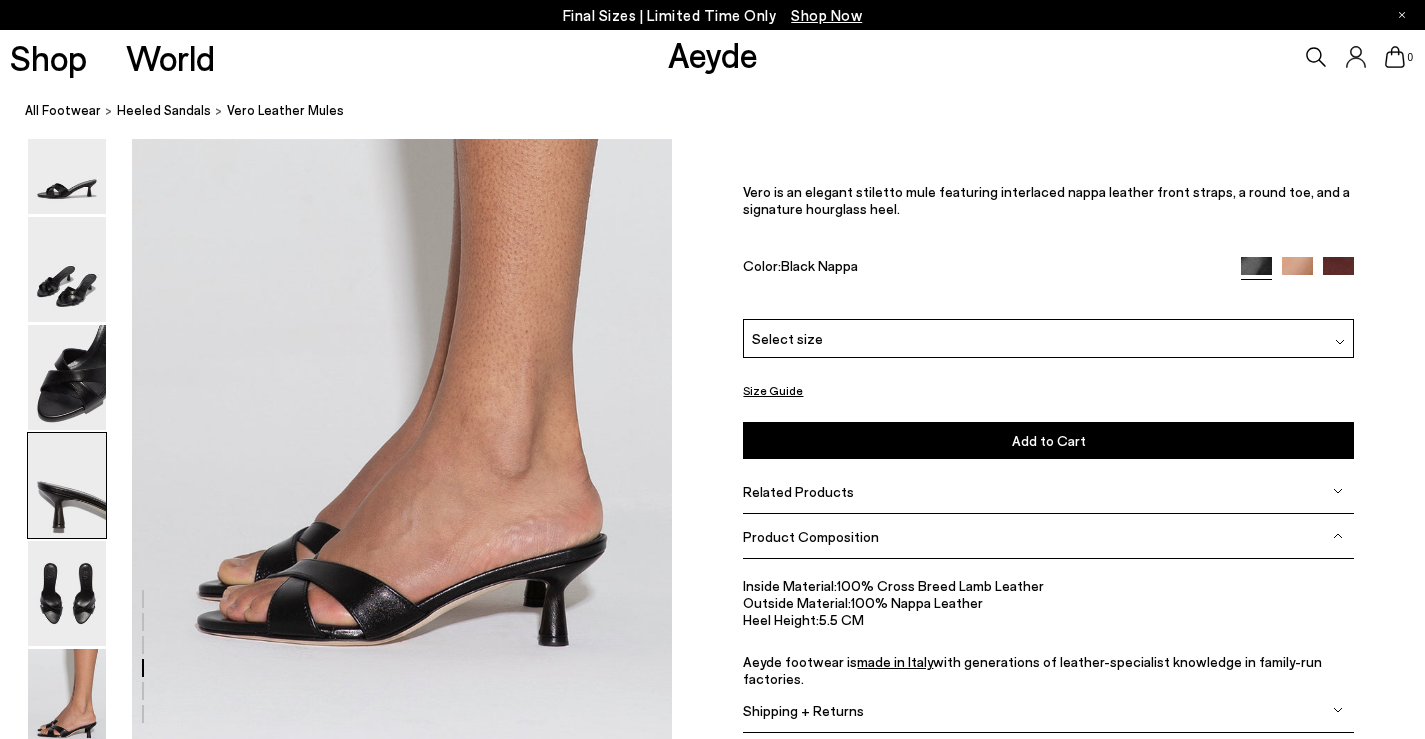 scroll, scrollTop: 2052, scrollLeft: 0, axis: vertical 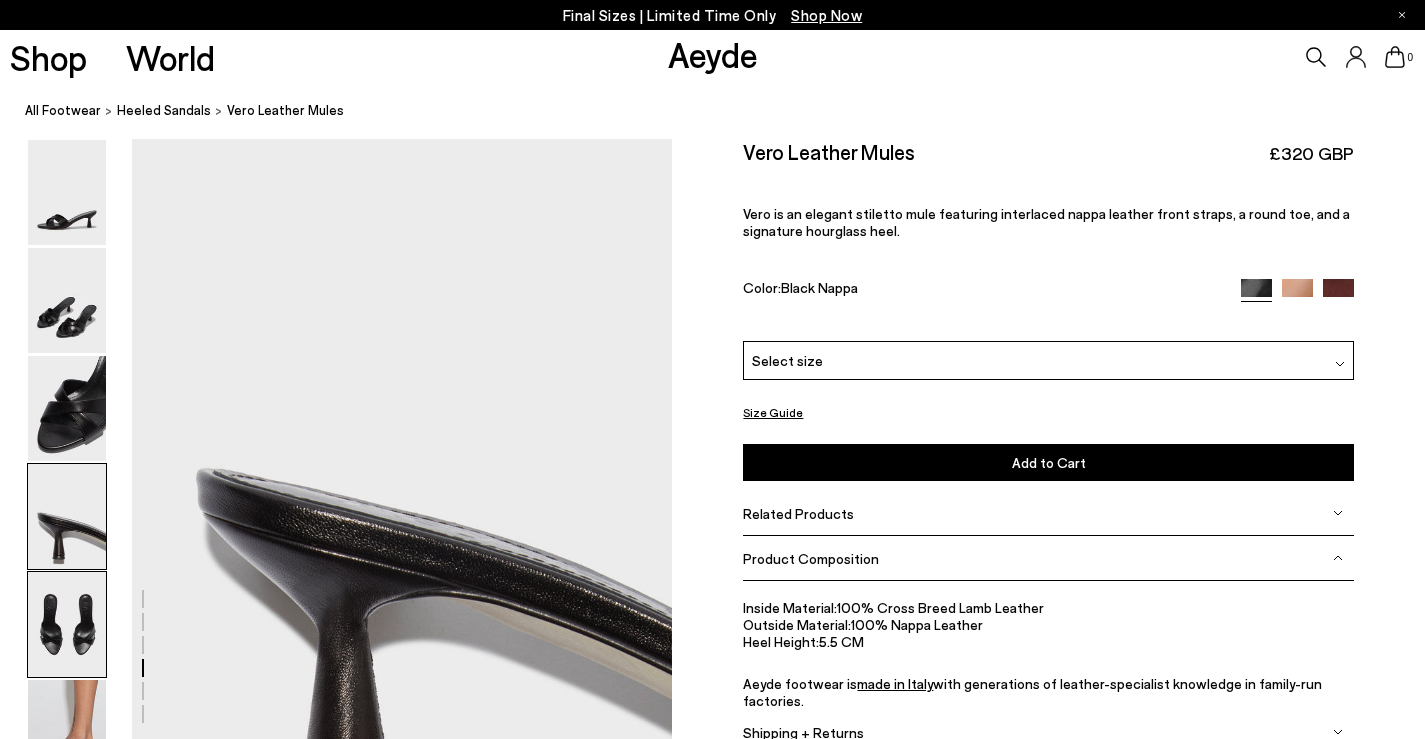 click at bounding box center [67, 624] 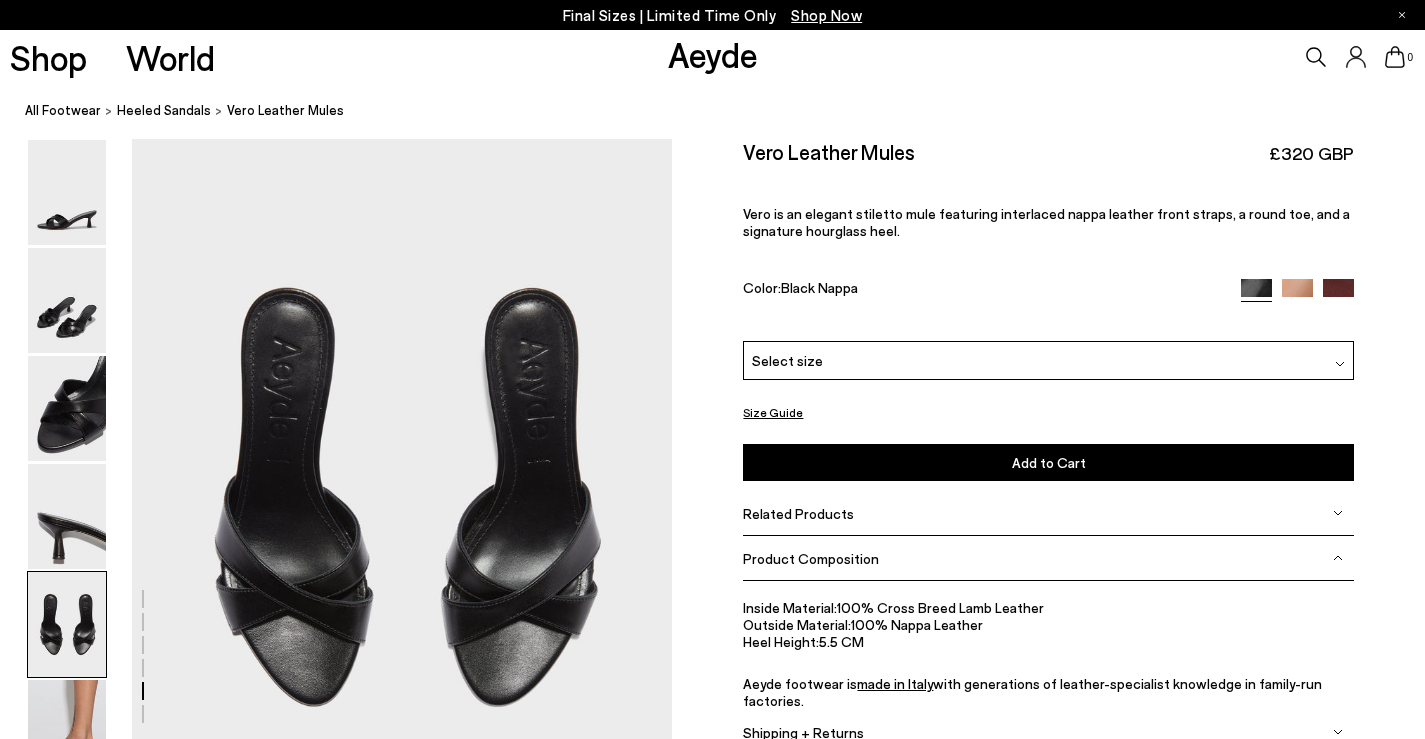 click on "Select size" at bounding box center (1048, 360) 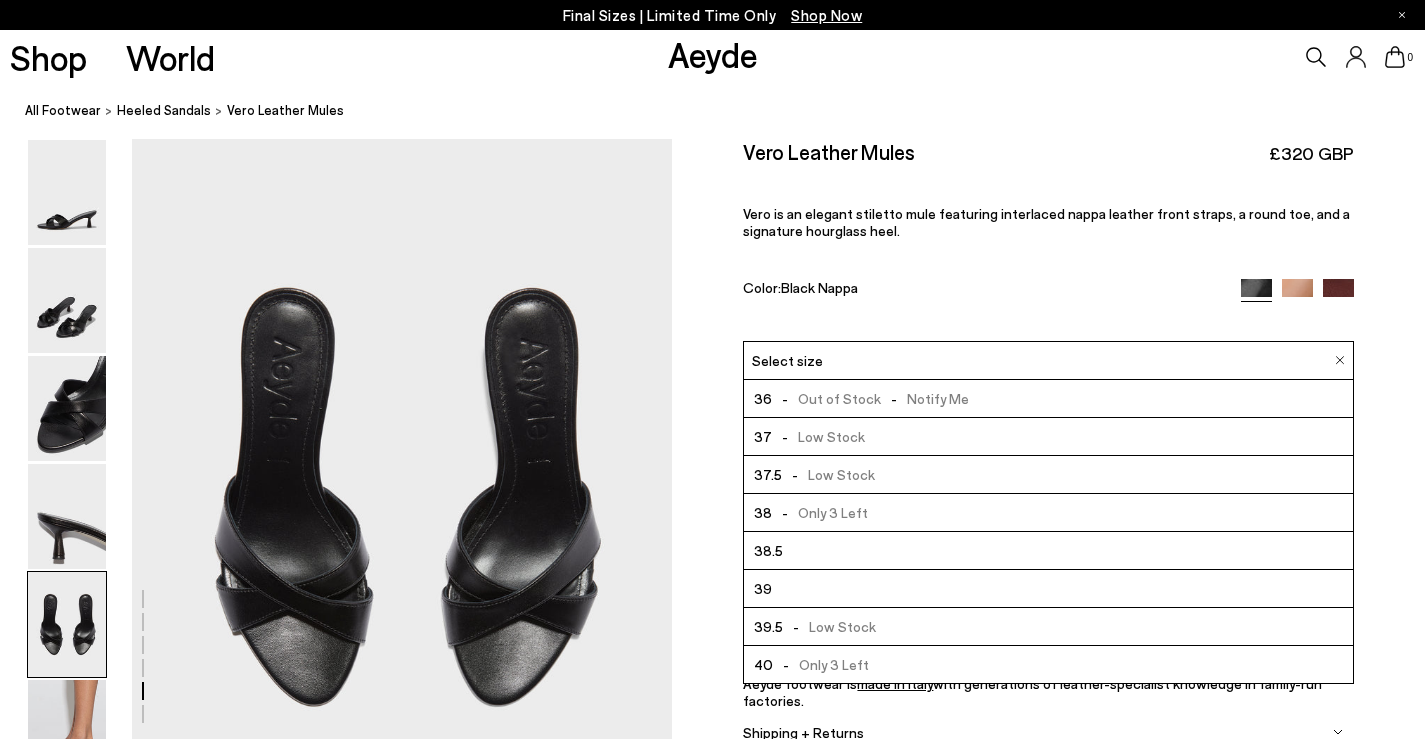 click on "Vero Leather Mules
£320 GBP
Vero is an elegant stiletto mule featuring interlaced nappa leather front straps, a round toe, and a signature hourglass heel.
Color:  Black Nappa" at bounding box center (1048, 240) 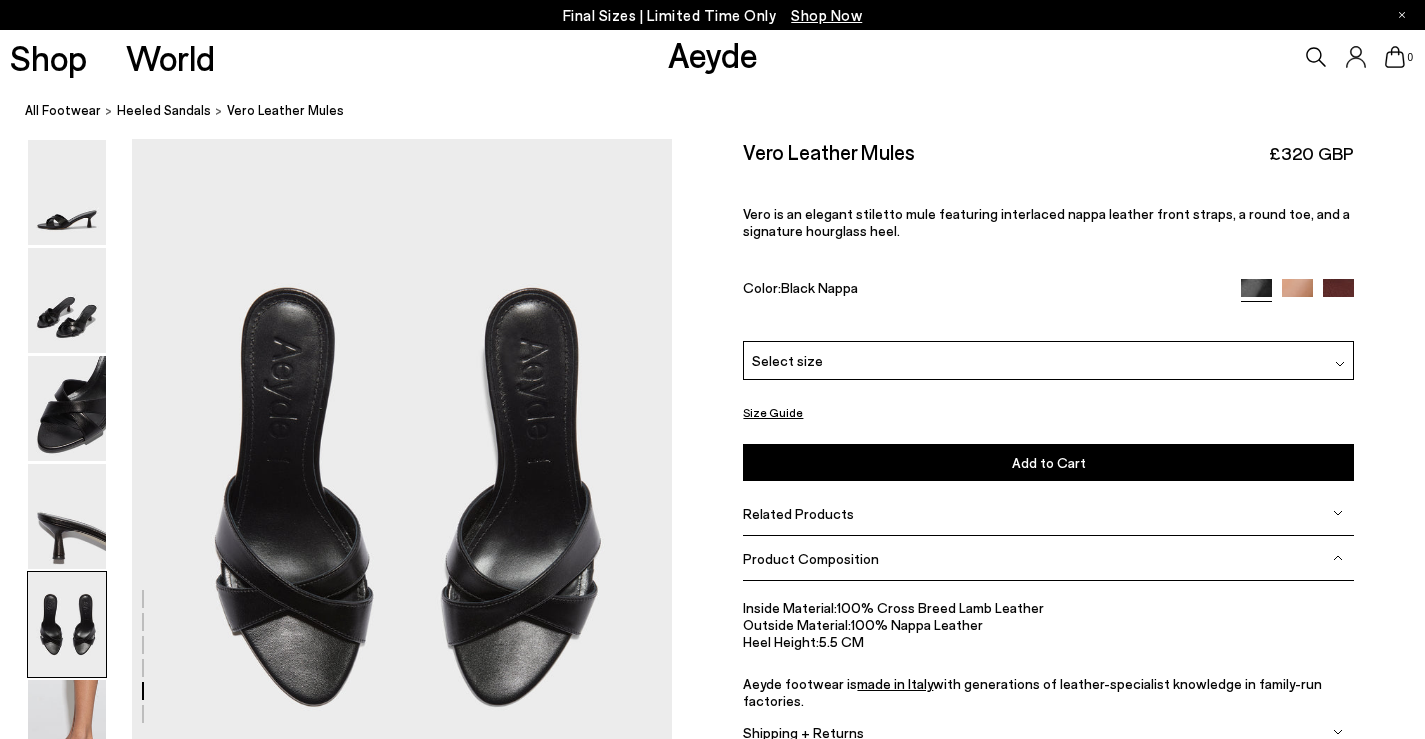 click at bounding box center (1297, 294) 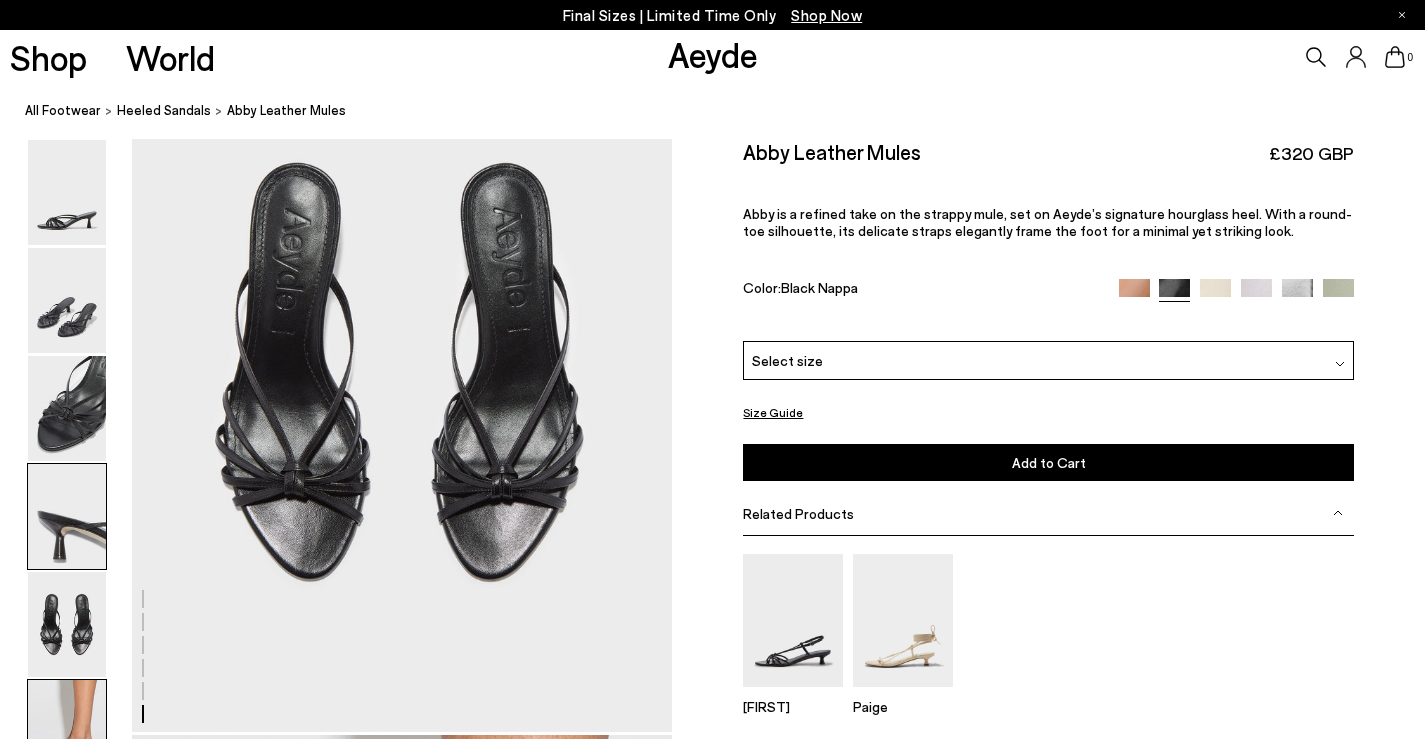 scroll, scrollTop: 3600, scrollLeft: 0, axis: vertical 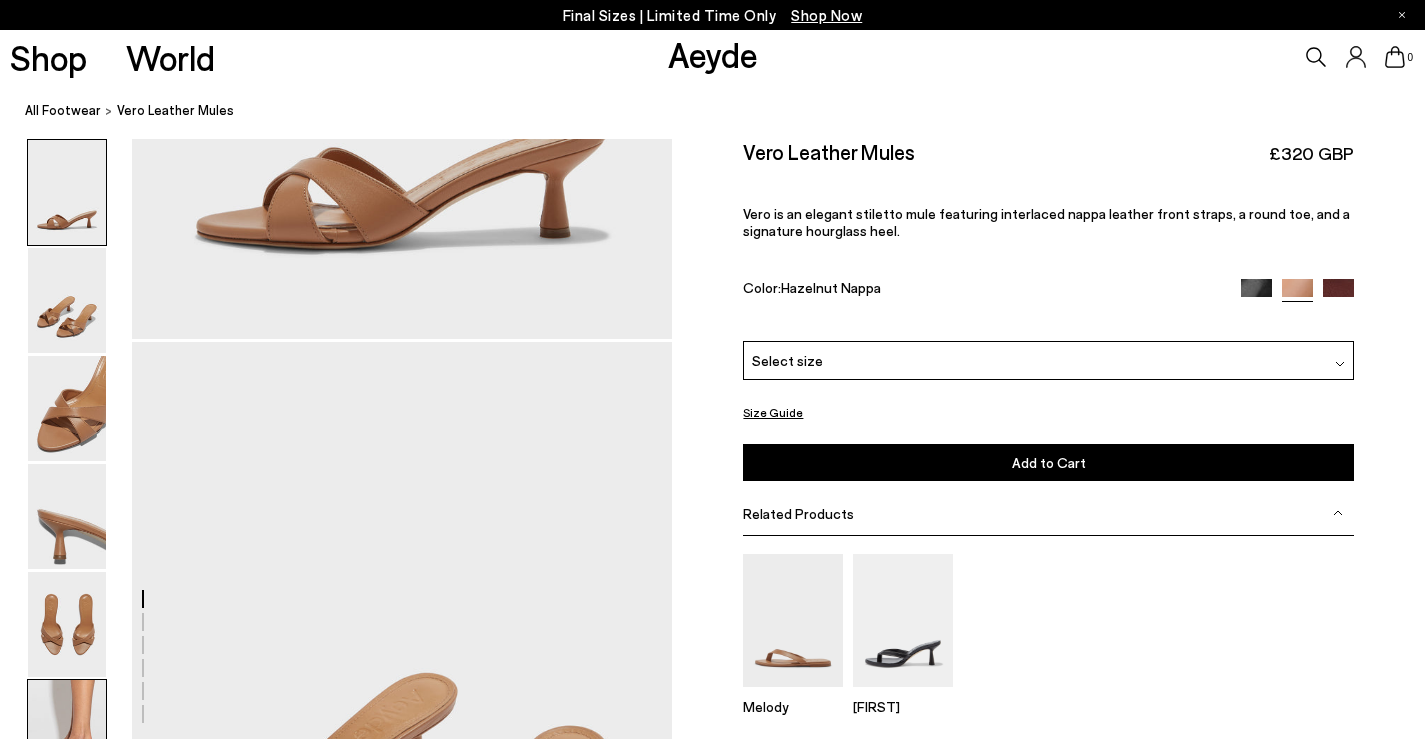 click at bounding box center [67, 732] 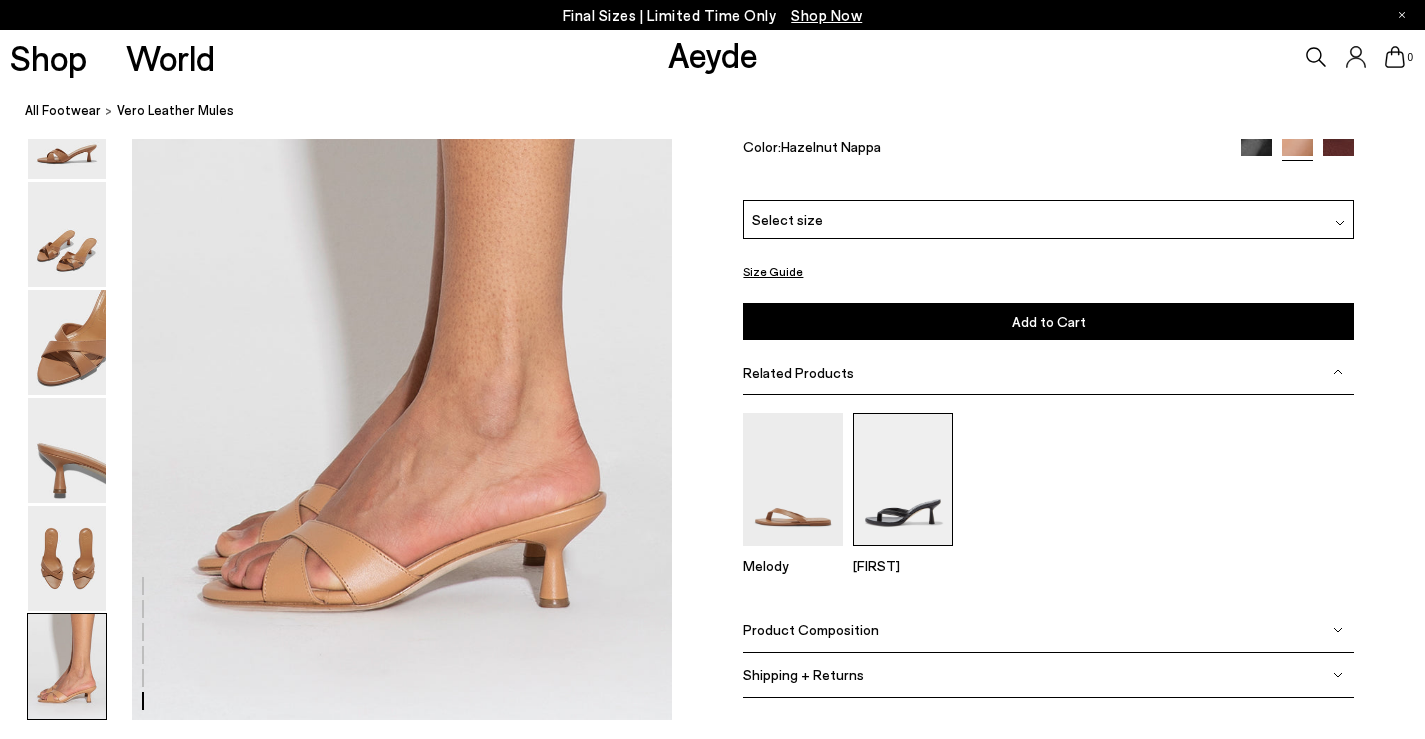 scroll, scrollTop: 3135, scrollLeft: 0, axis: vertical 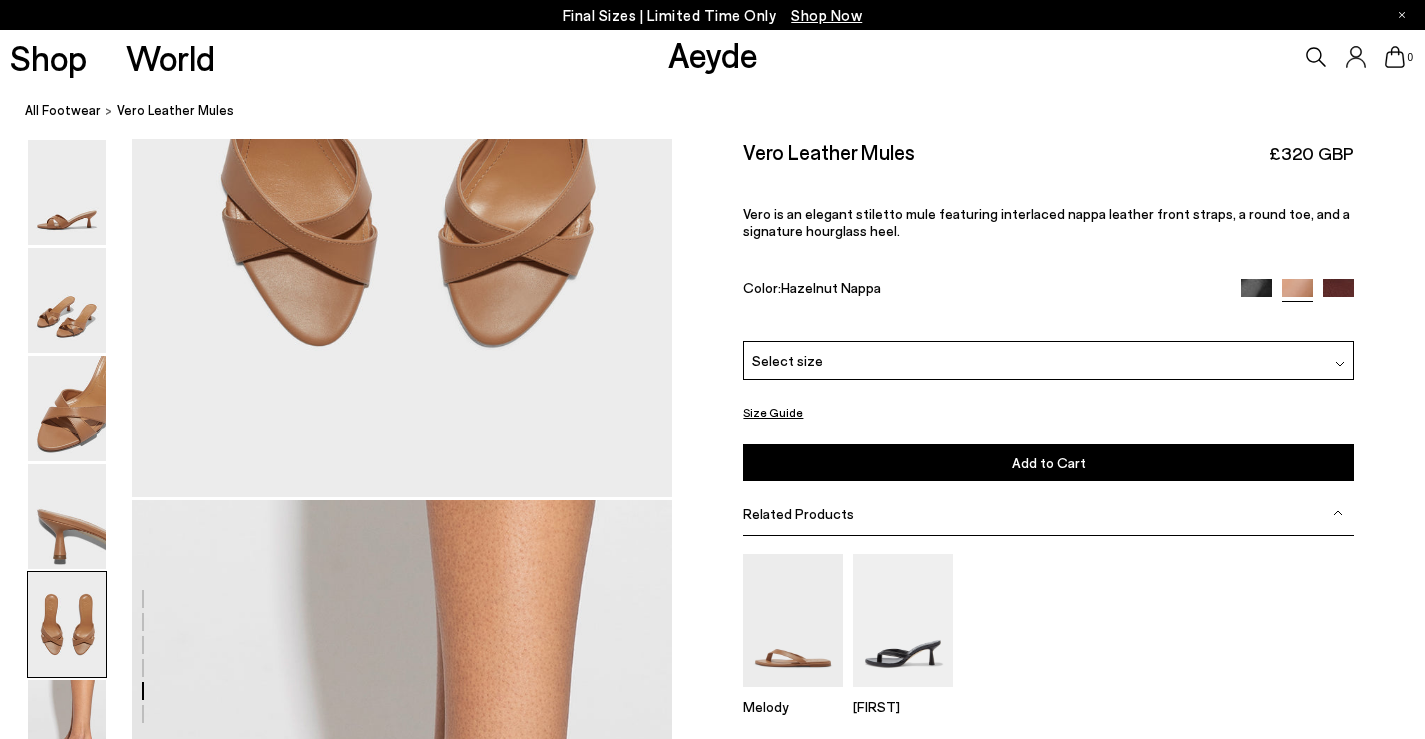 click at bounding box center (1338, 294) 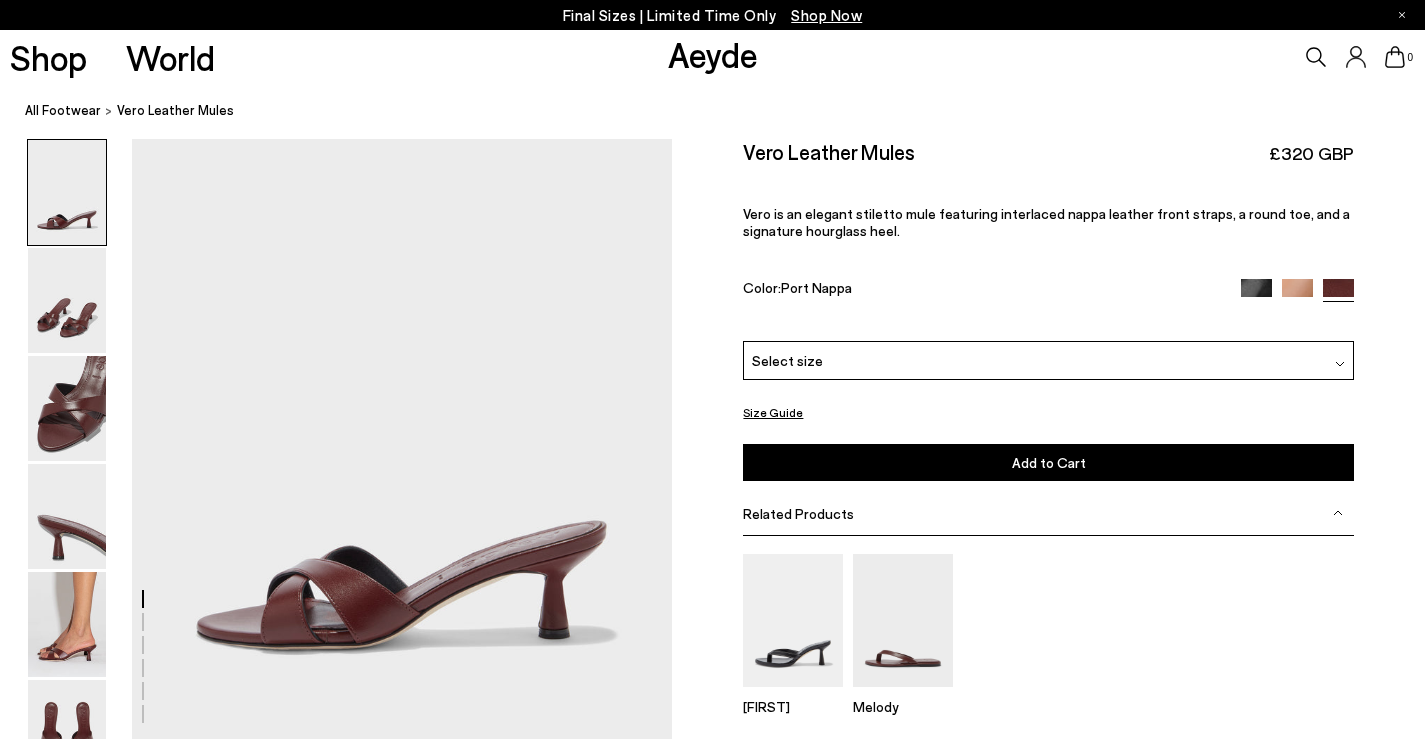 scroll, scrollTop: 0, scrollLeft: 0, axis: both 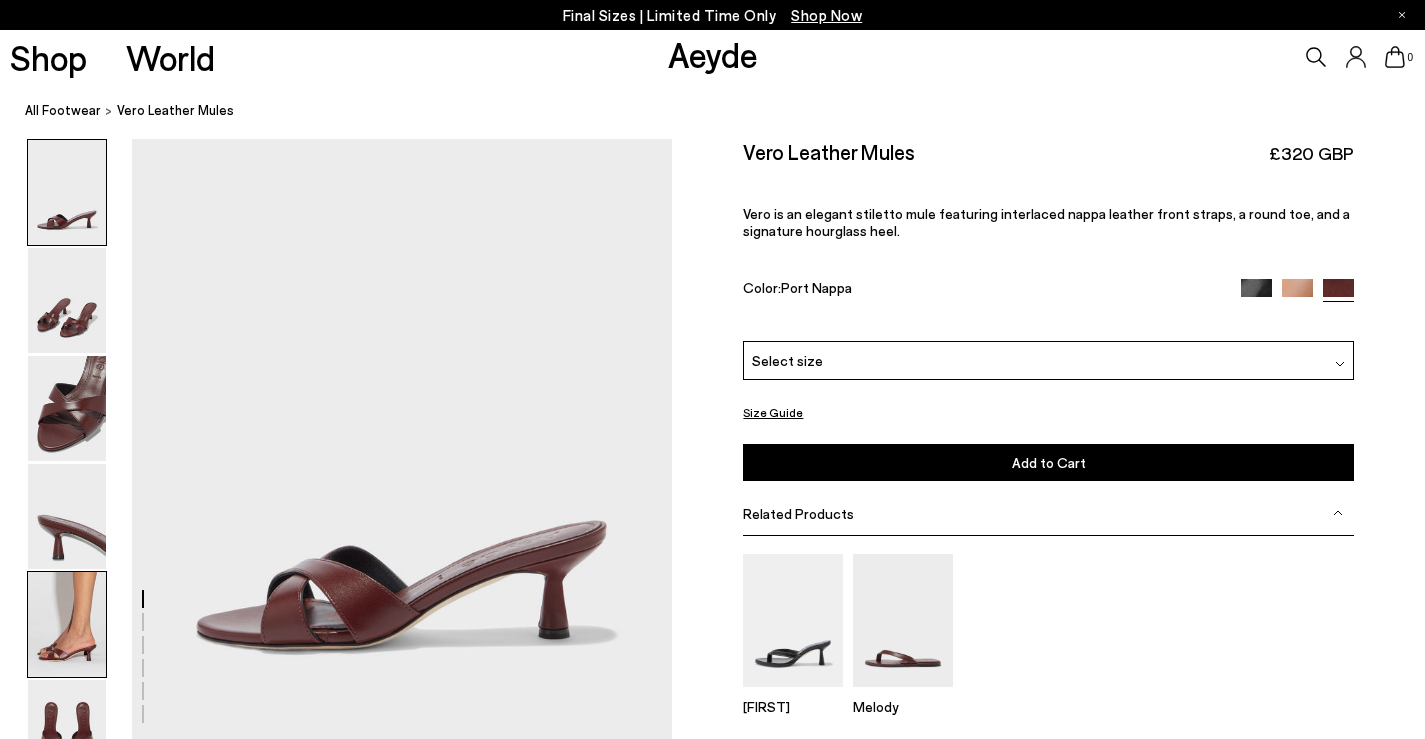 click at bounding box center [67, 624] 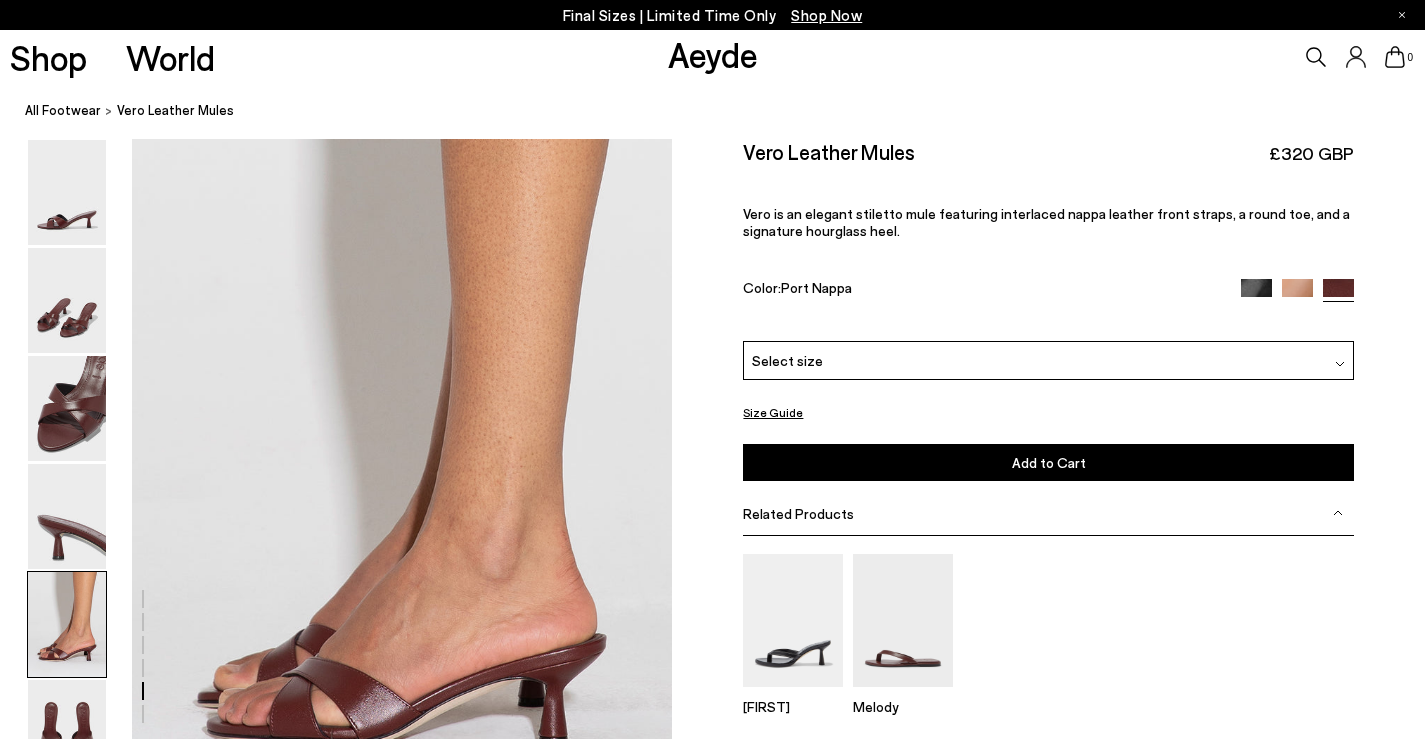 click at bounding box center [1256, 294] 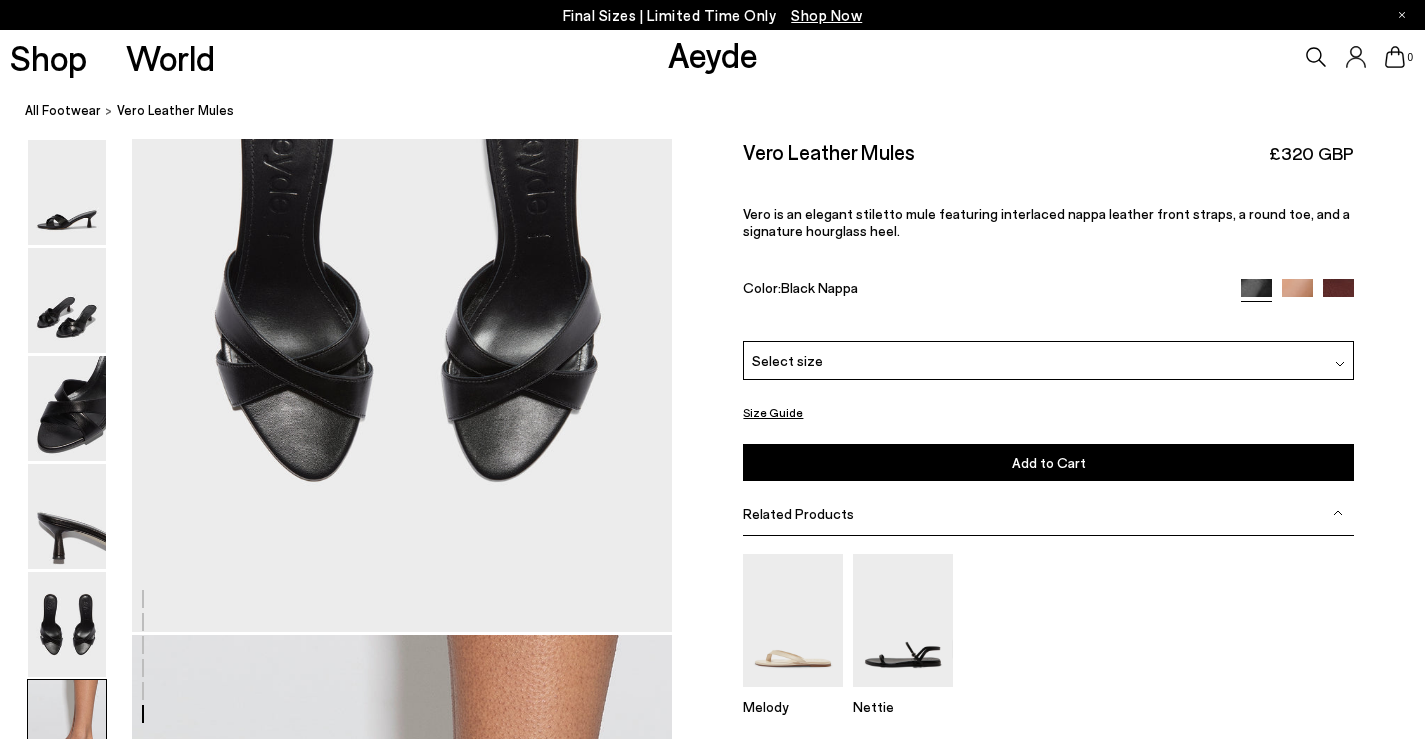 scroll, scrollTop: 3800, scrollLeft: 0, axis: vertical 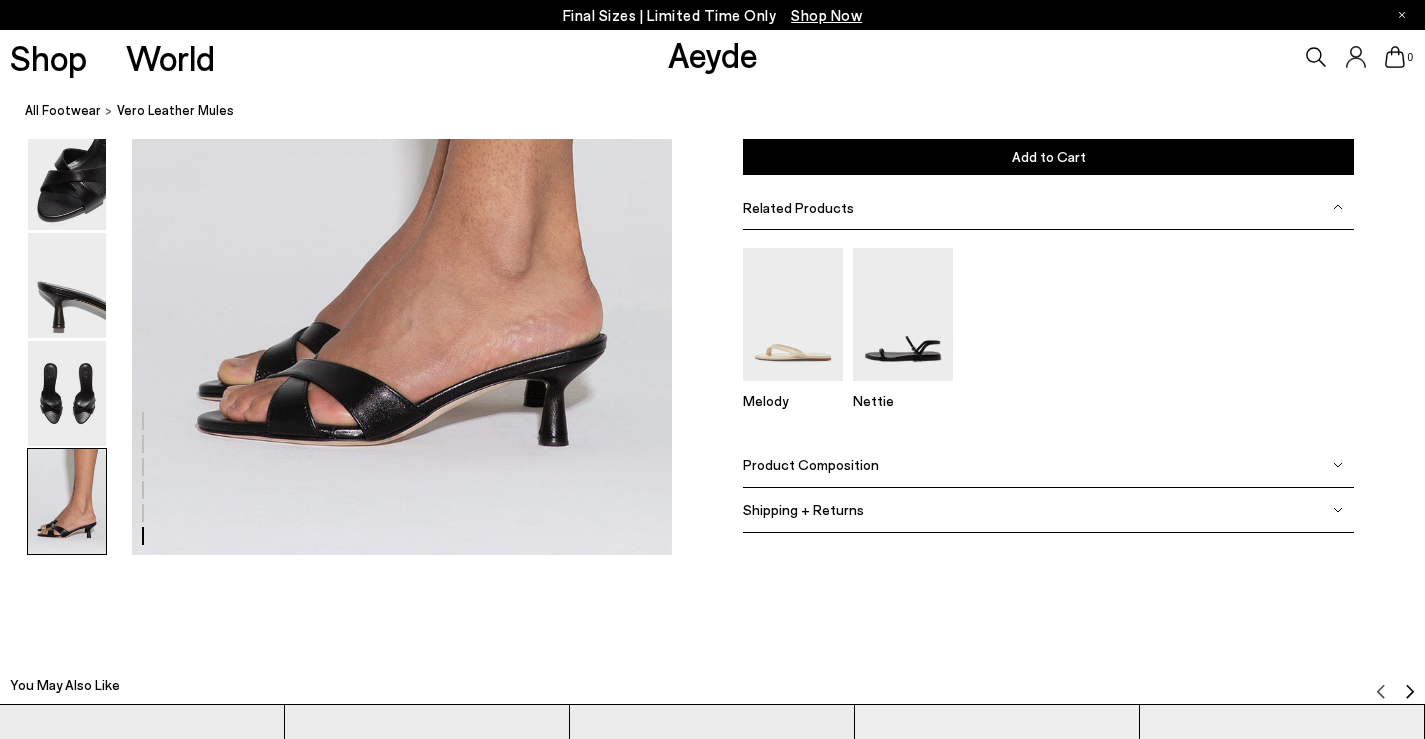 click on "Product Composition" at bounding box center (811, 465) 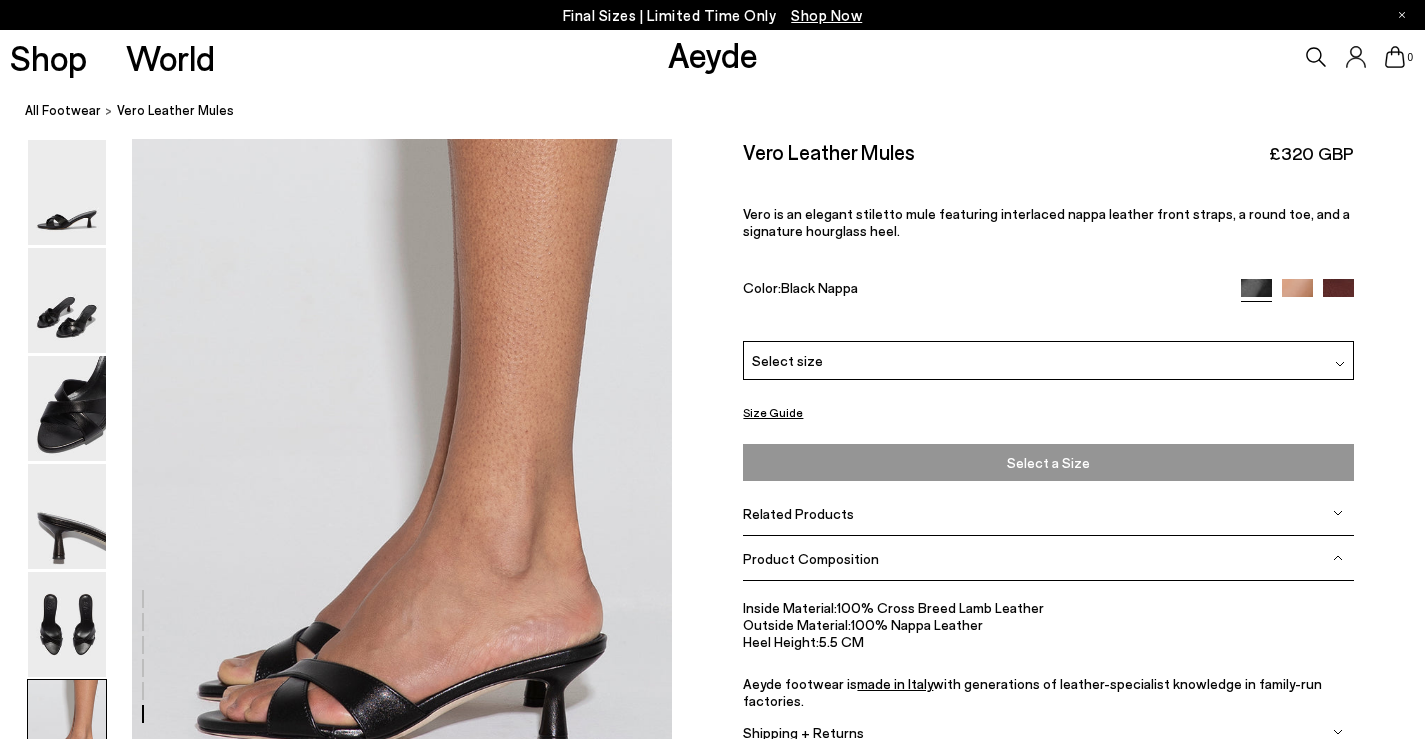 scroll, scrollTop: 3100, scrollLeft: 0, axis: vertical 